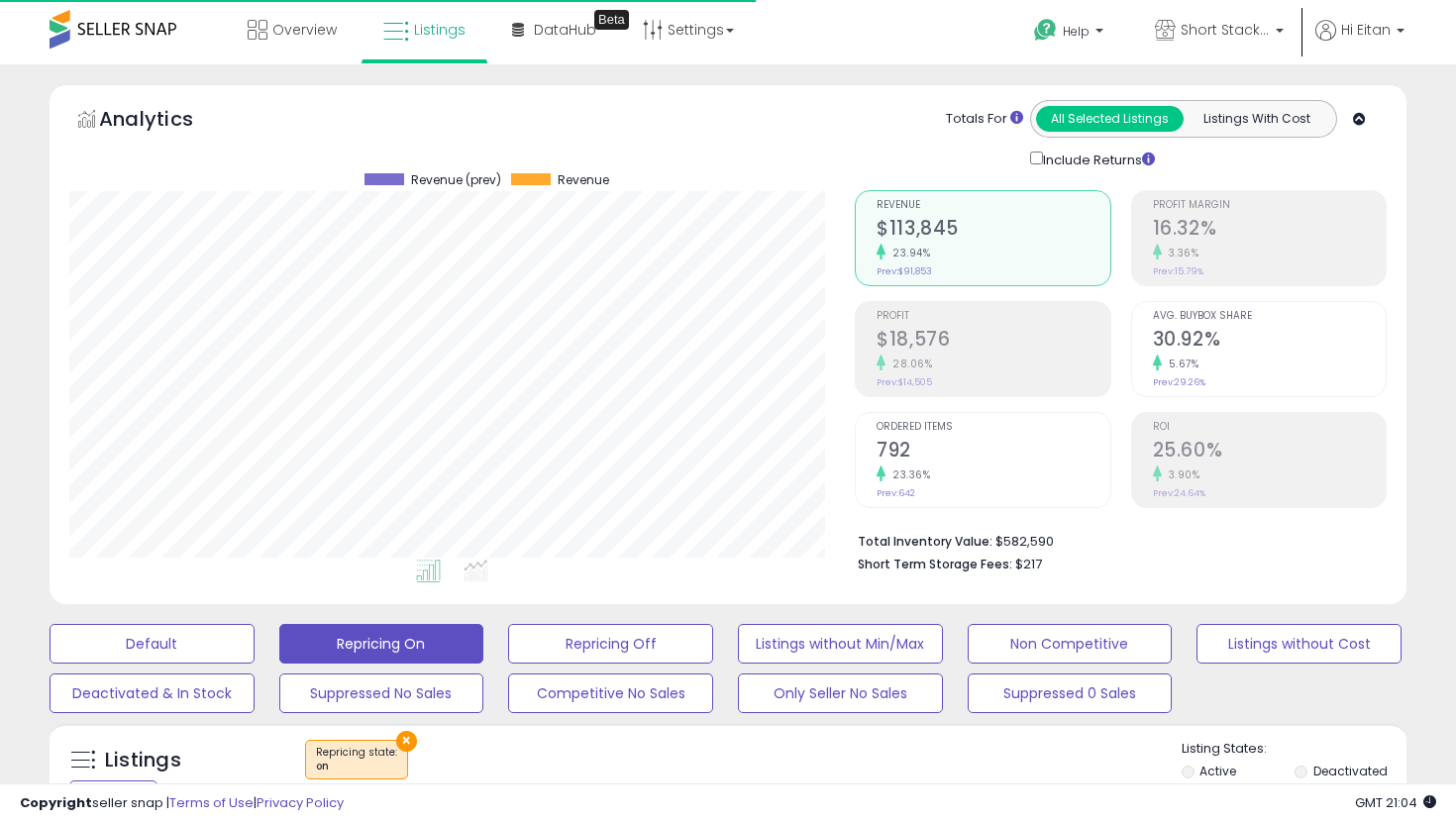 scroll, scrollTop: 390, scrollLeft: 0, axis: vertical 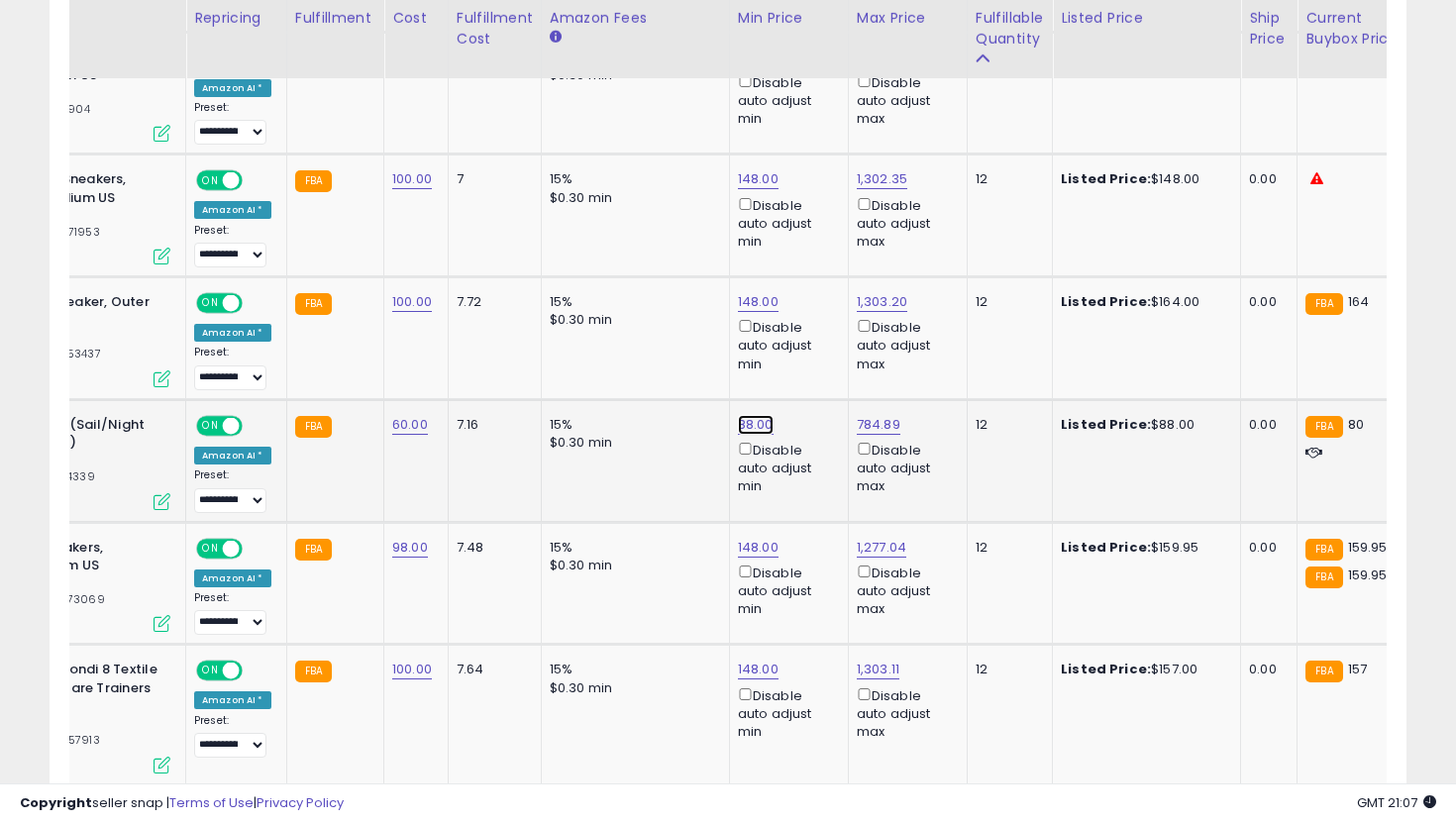 click on "88.00" at bounding box center [758, -188] 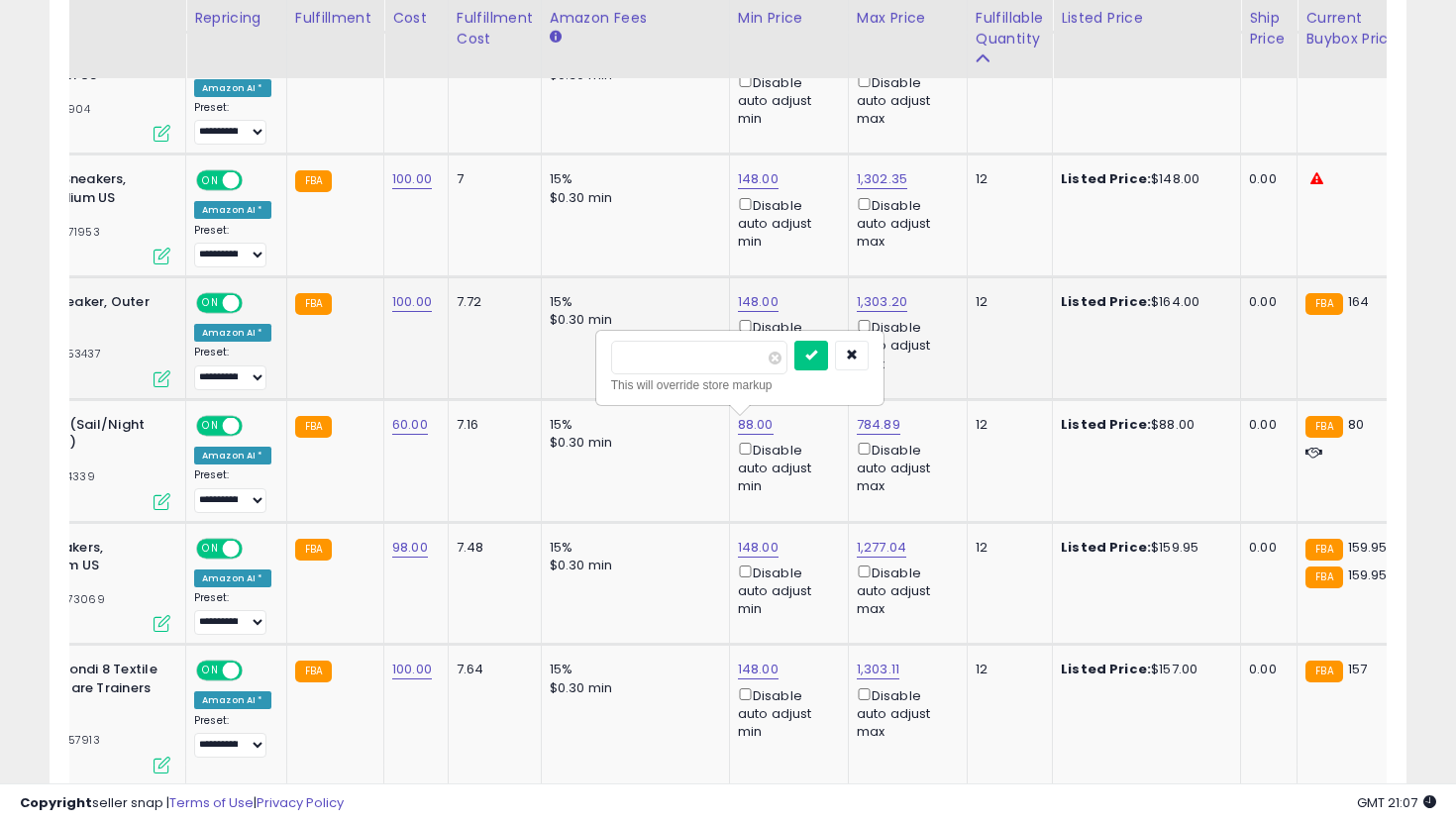 drag, startPoint x: 693, startPoint y: 355, endPoint x: 531, endPoint y: 315, distance: 166.86522 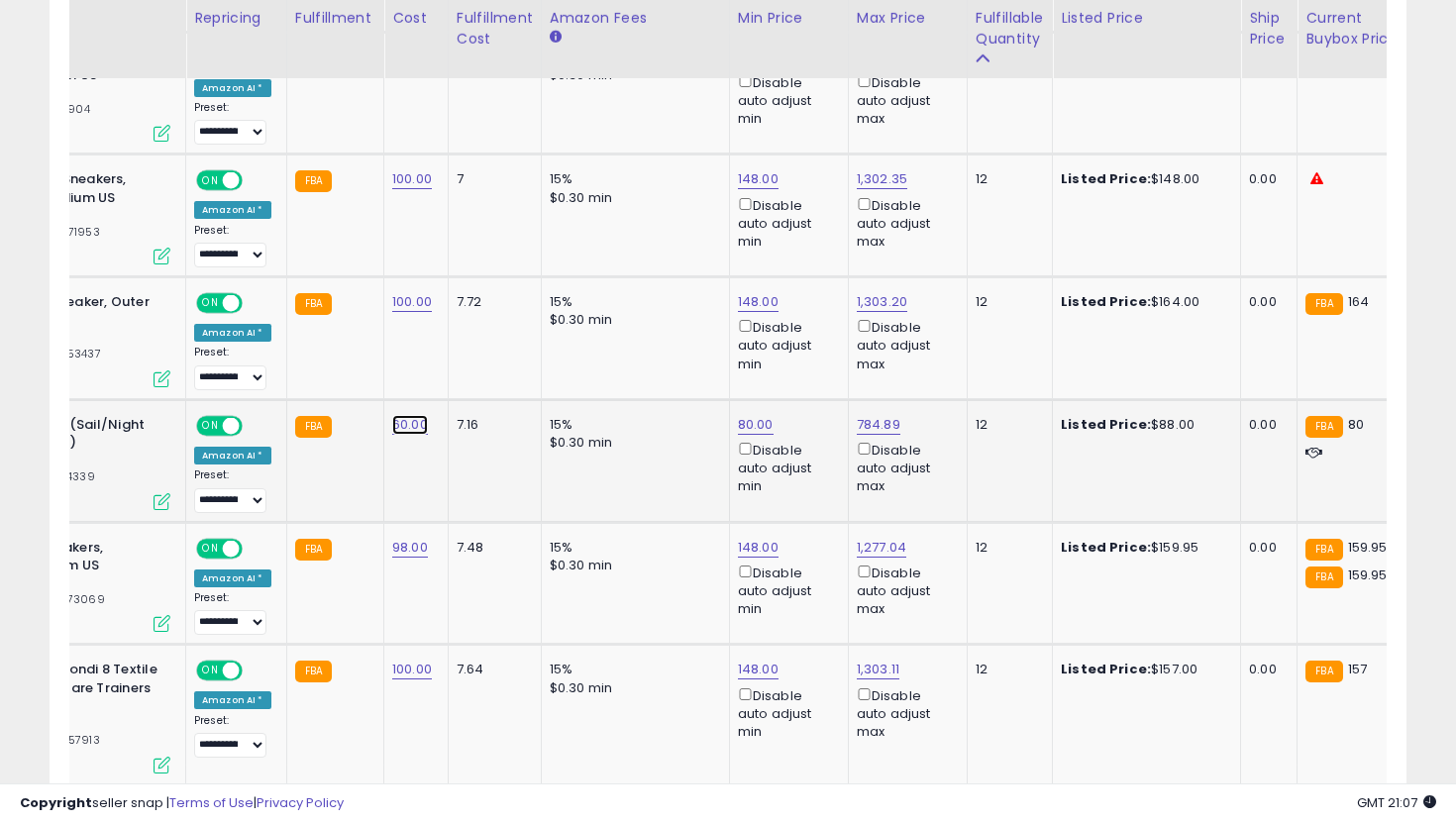 click on "60.00" at bounding box center [410, -188] 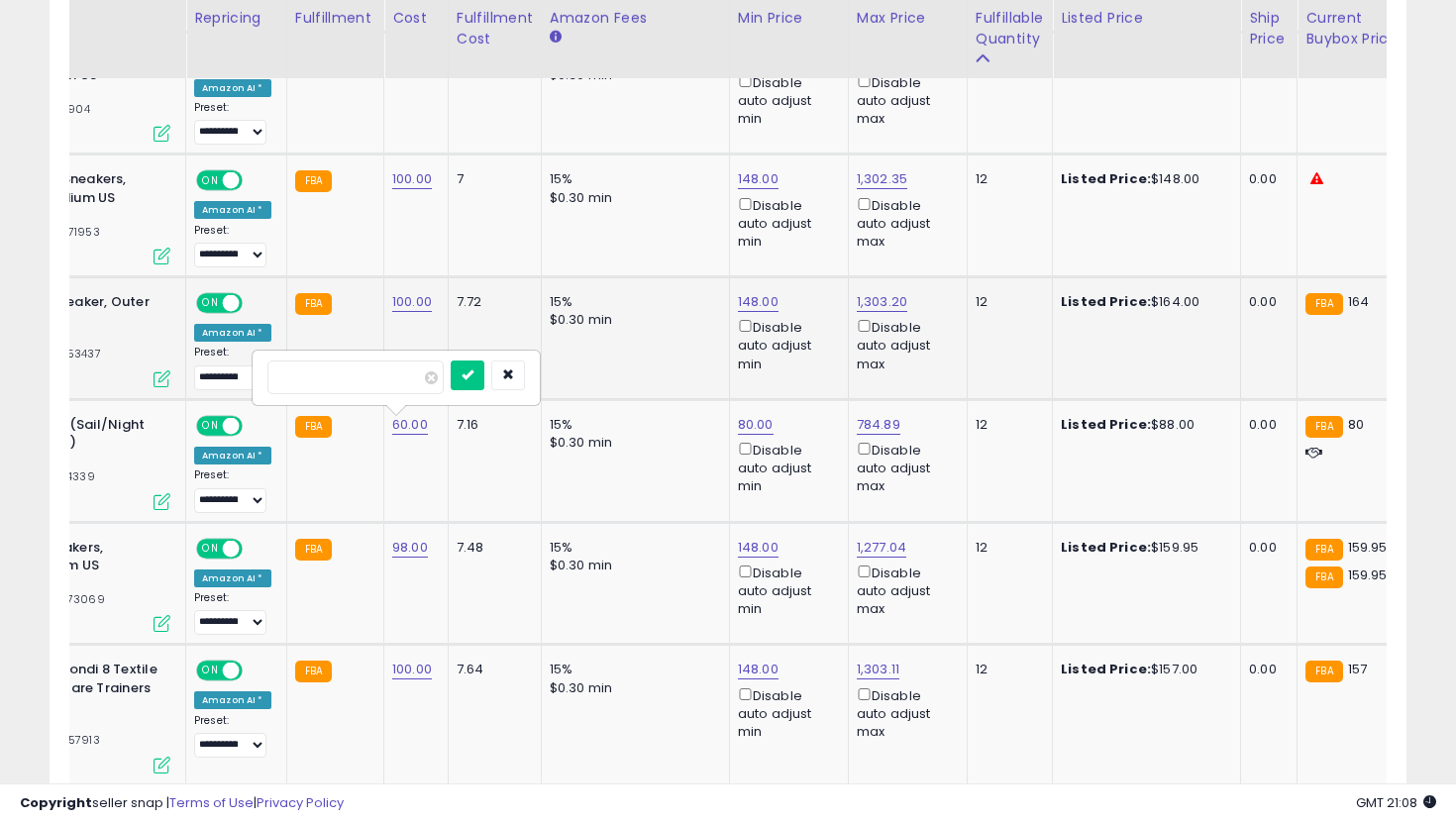 drag, startPoint x: 360, startPoint y: 372, endPoint x: 243, endPoint y: 341, distance: 121.03718 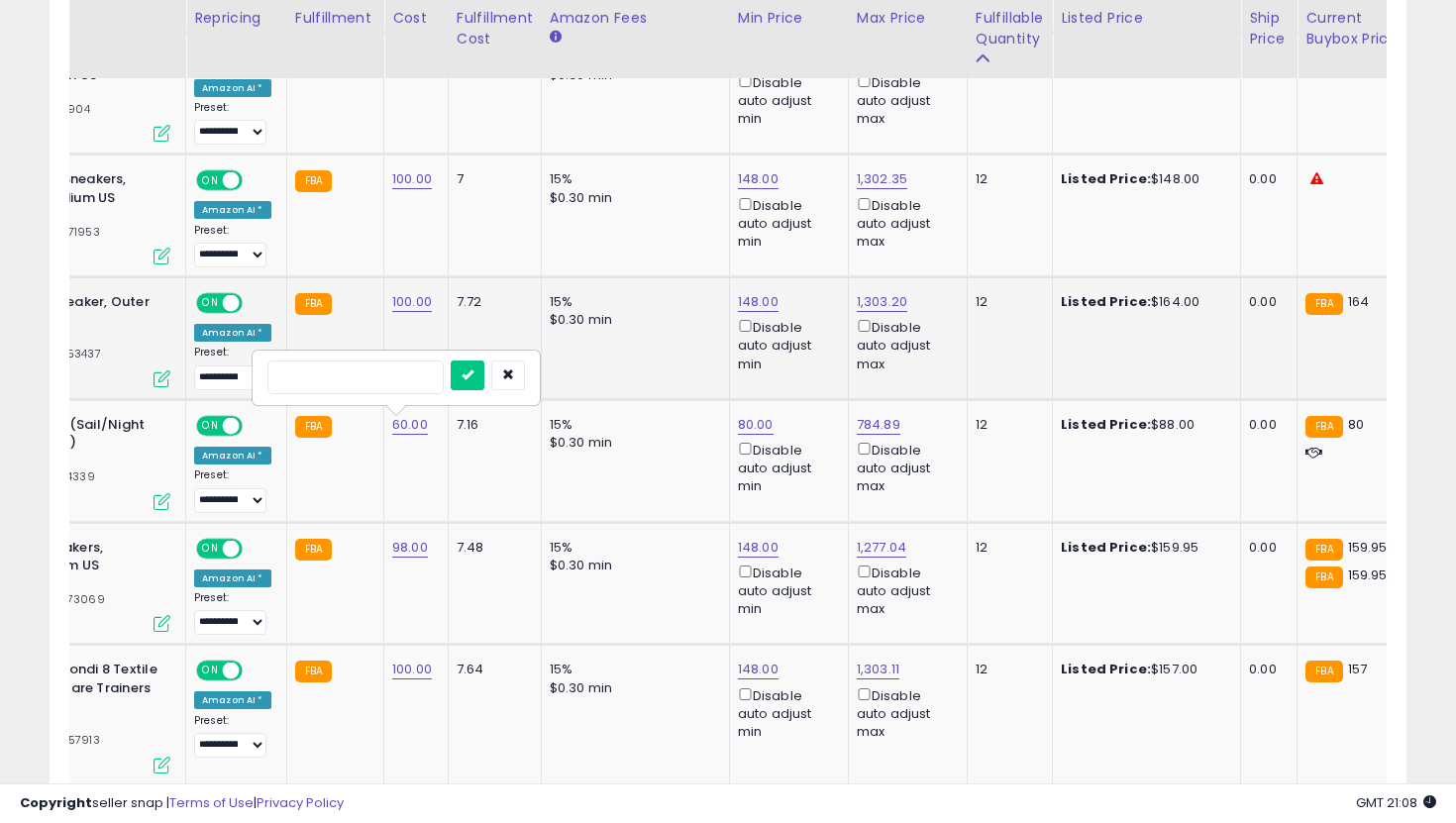 type on "**" 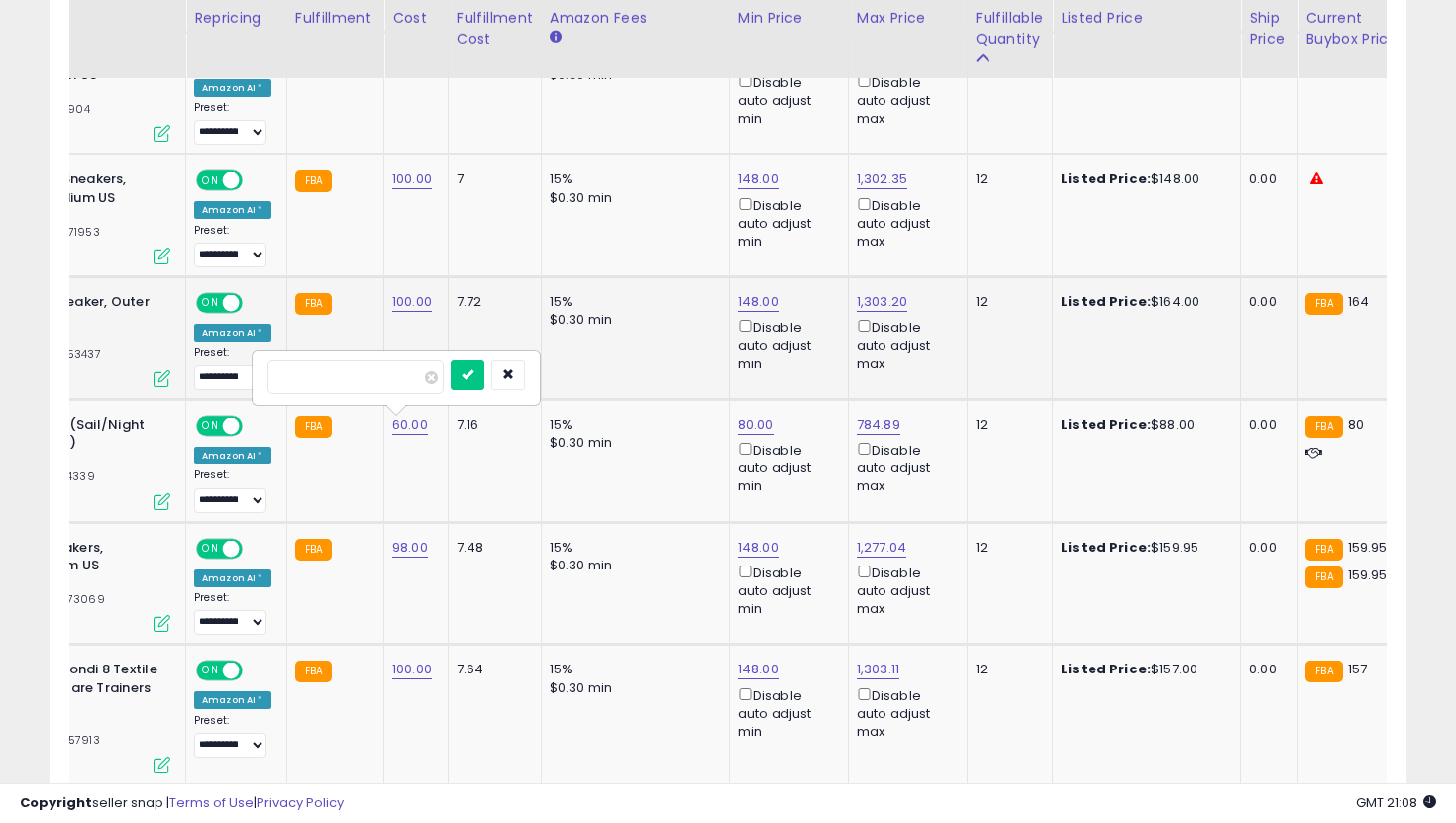 click at bounding box center [468, 375] 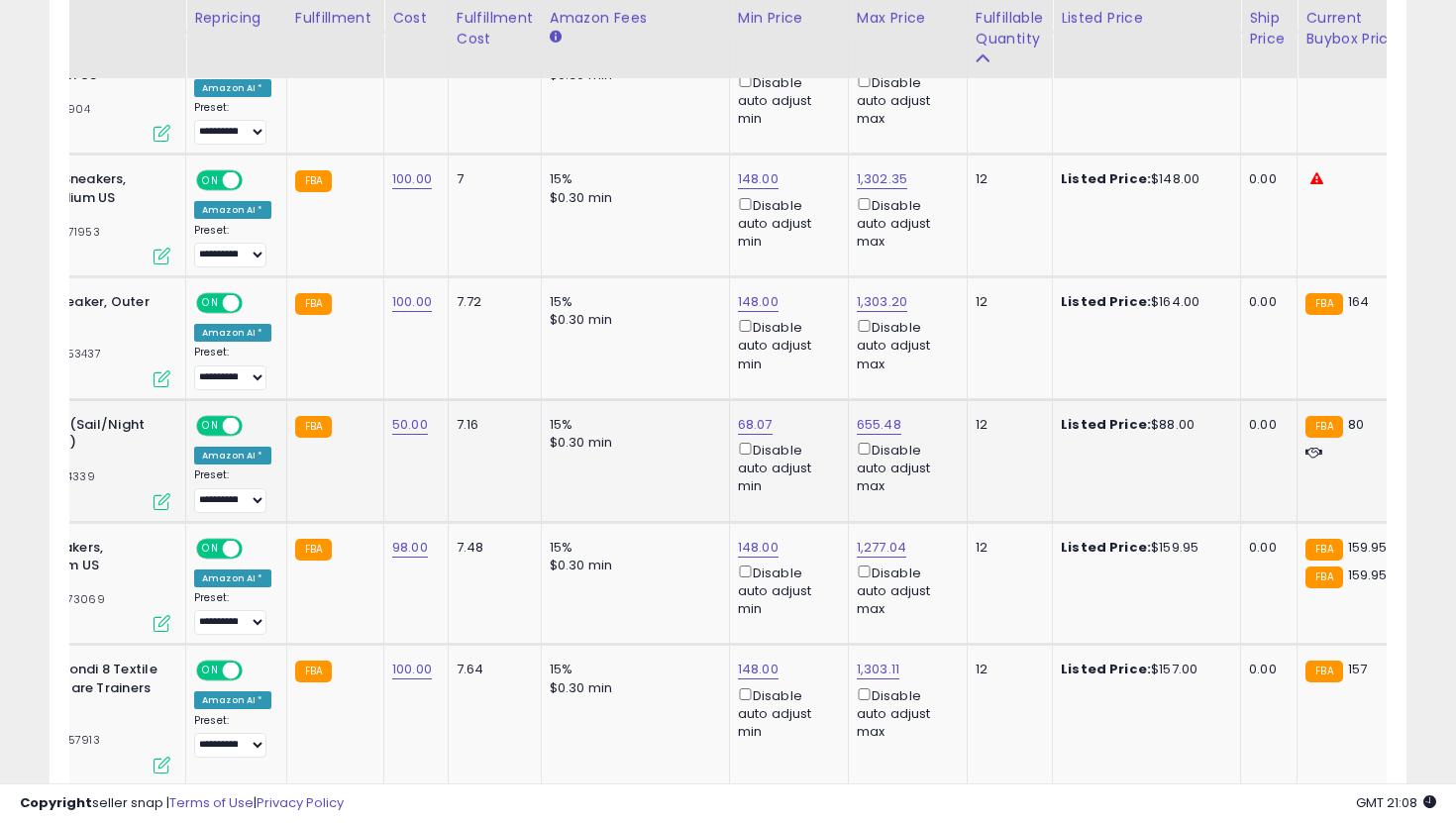 click on "68.07  Disable auto adjust min" 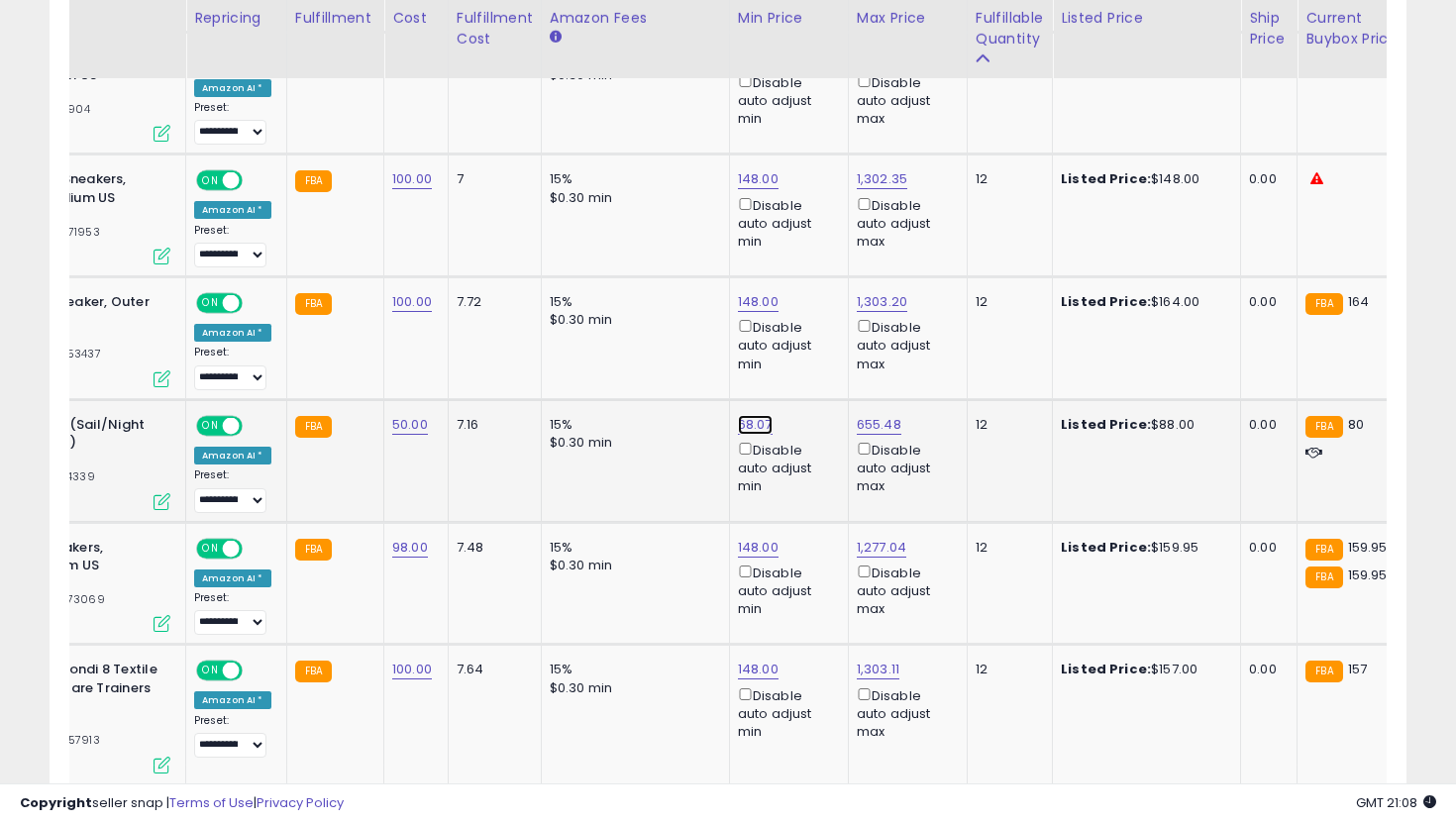 click on "68.07" at bounding box center [758, -188] 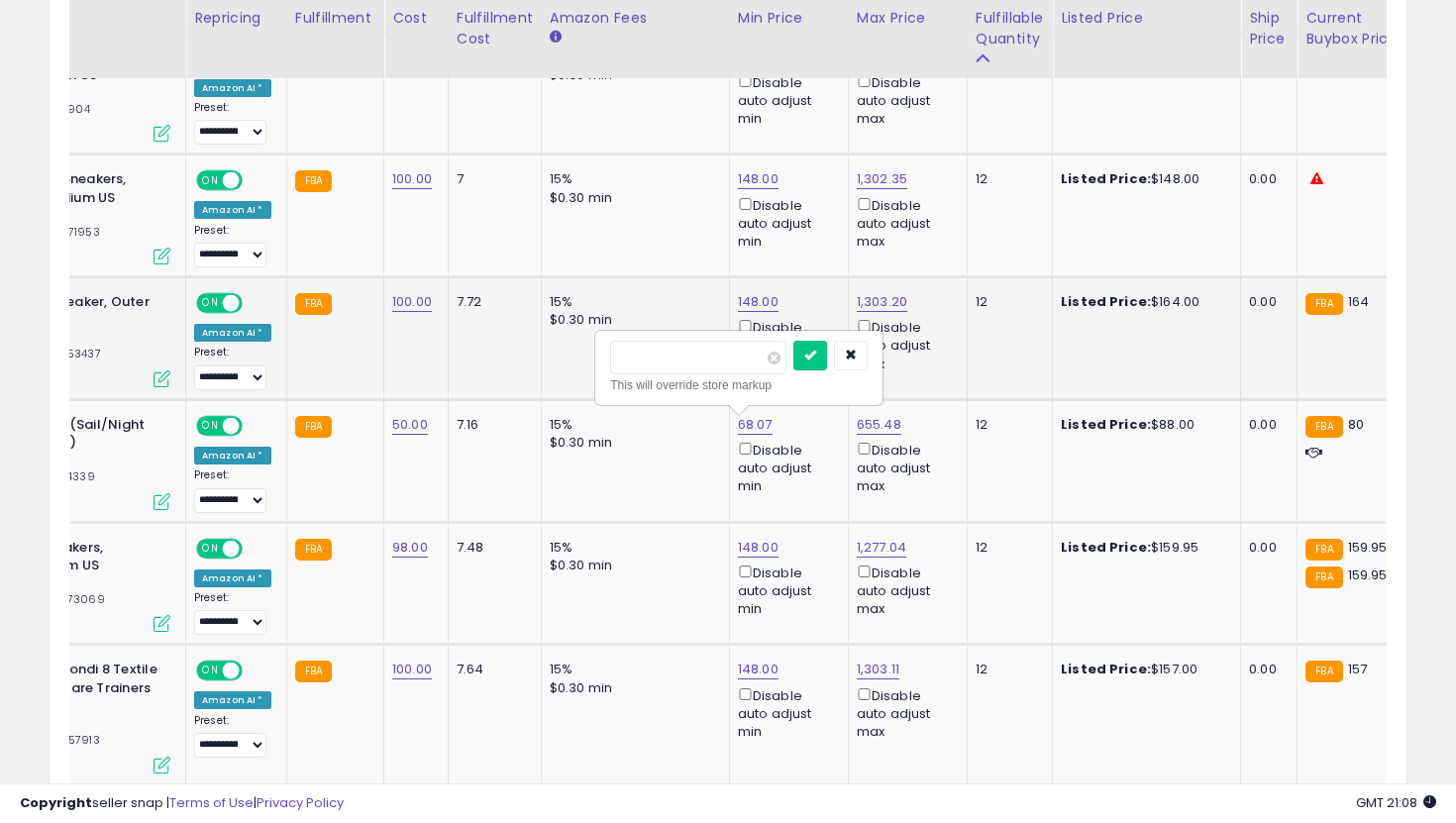 drag, startPoint x: 683, startPoint y: 366, endPoint x: 512, endPoint y: 312, distance: 179.32373 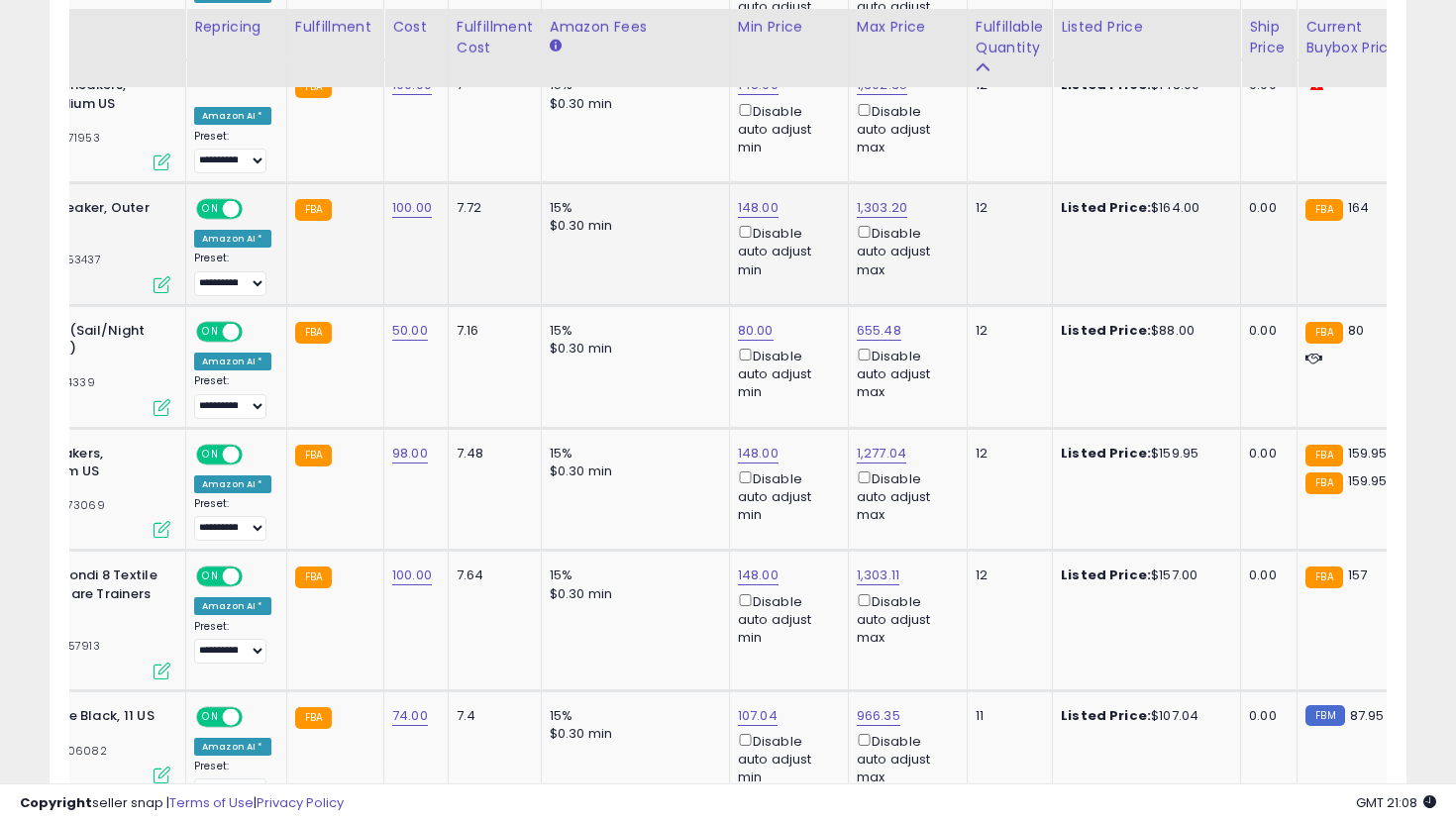 scroll 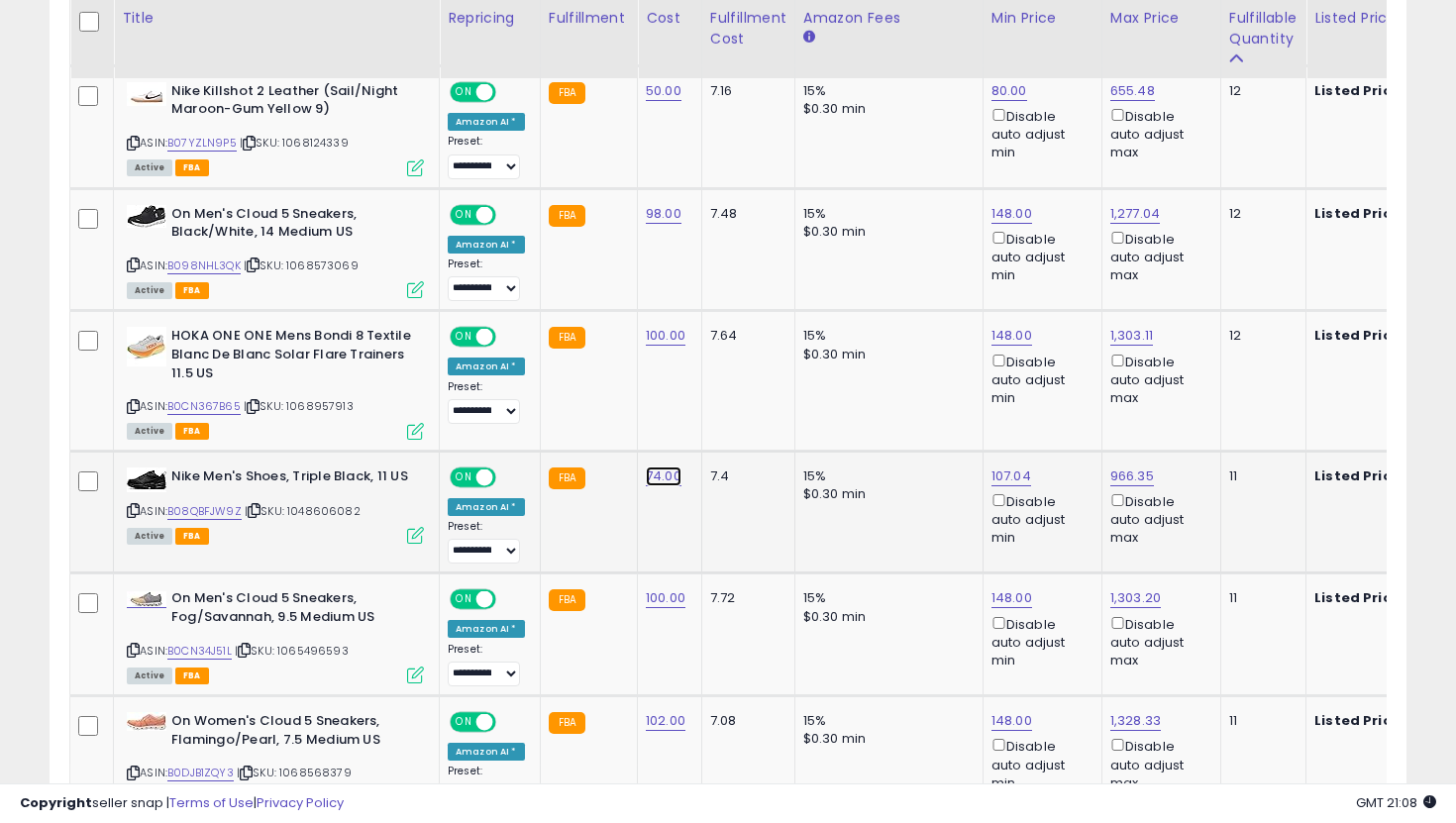 click on "74.00" at bounding box center (664, -522) 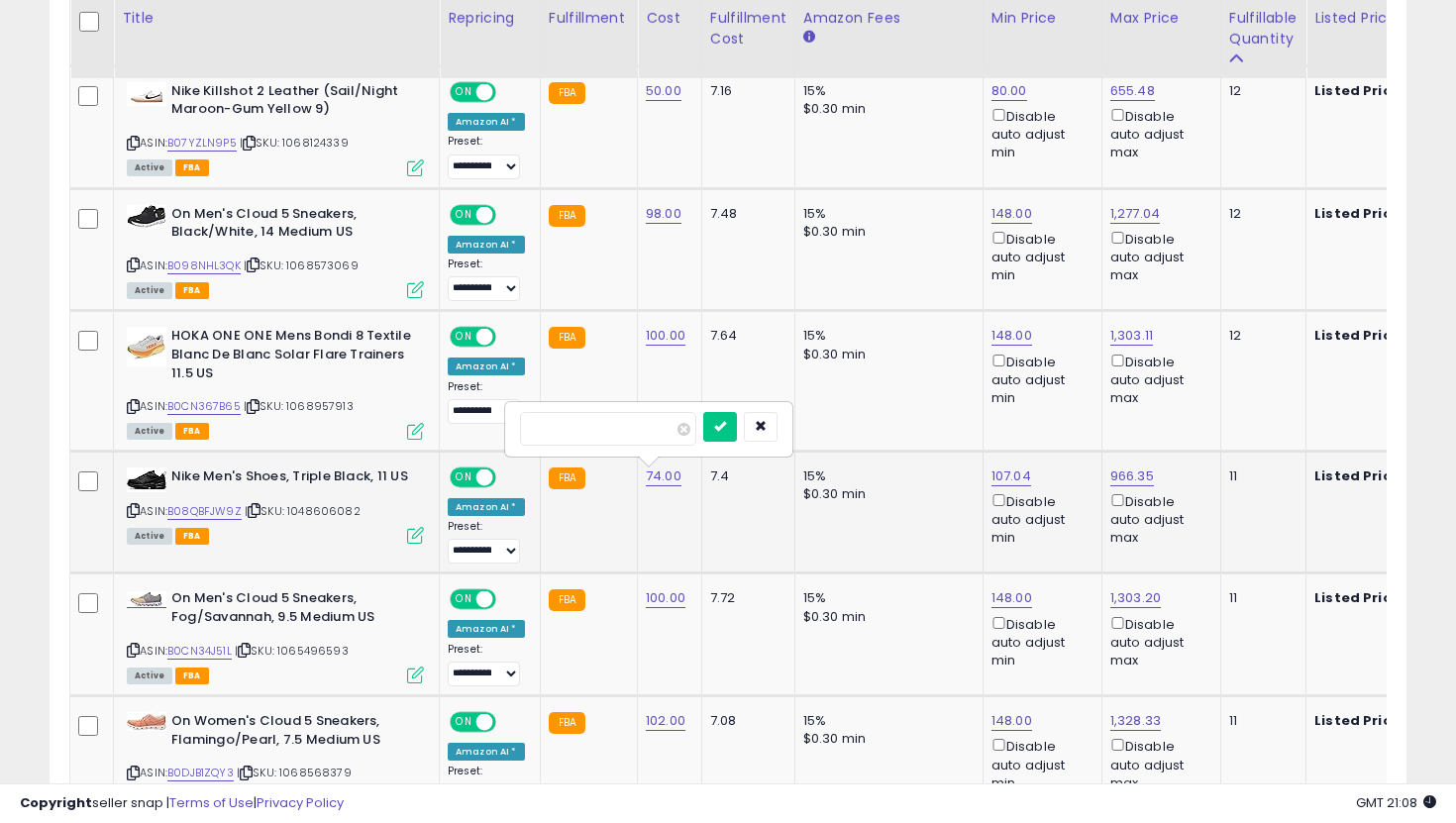 drag, startPoint x: 617, startPoint y: 428, endPoint x: 506, endPoint y: 427, distance: 111.0045 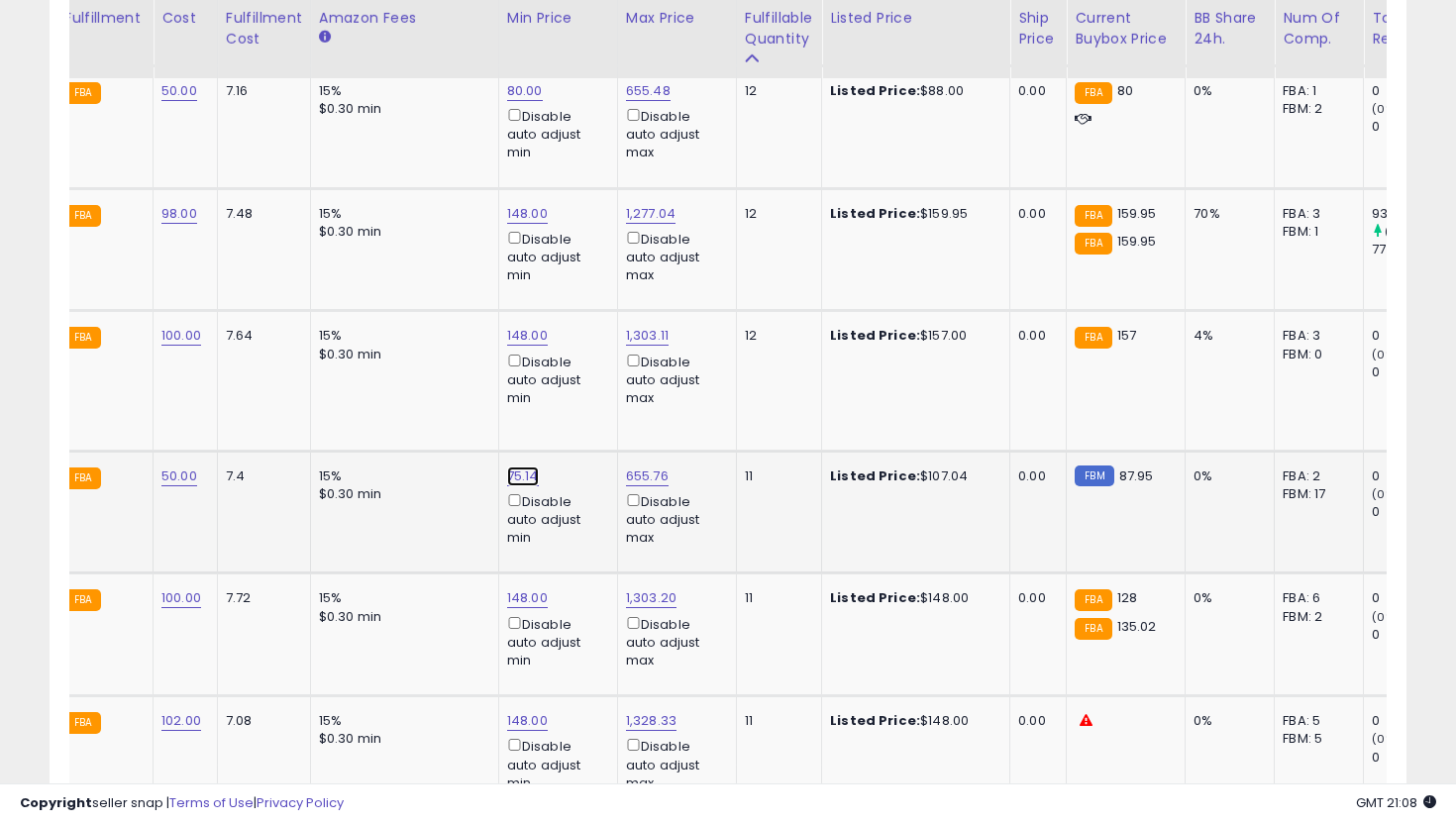 click on "75.14" at bounding box center [527, -522] 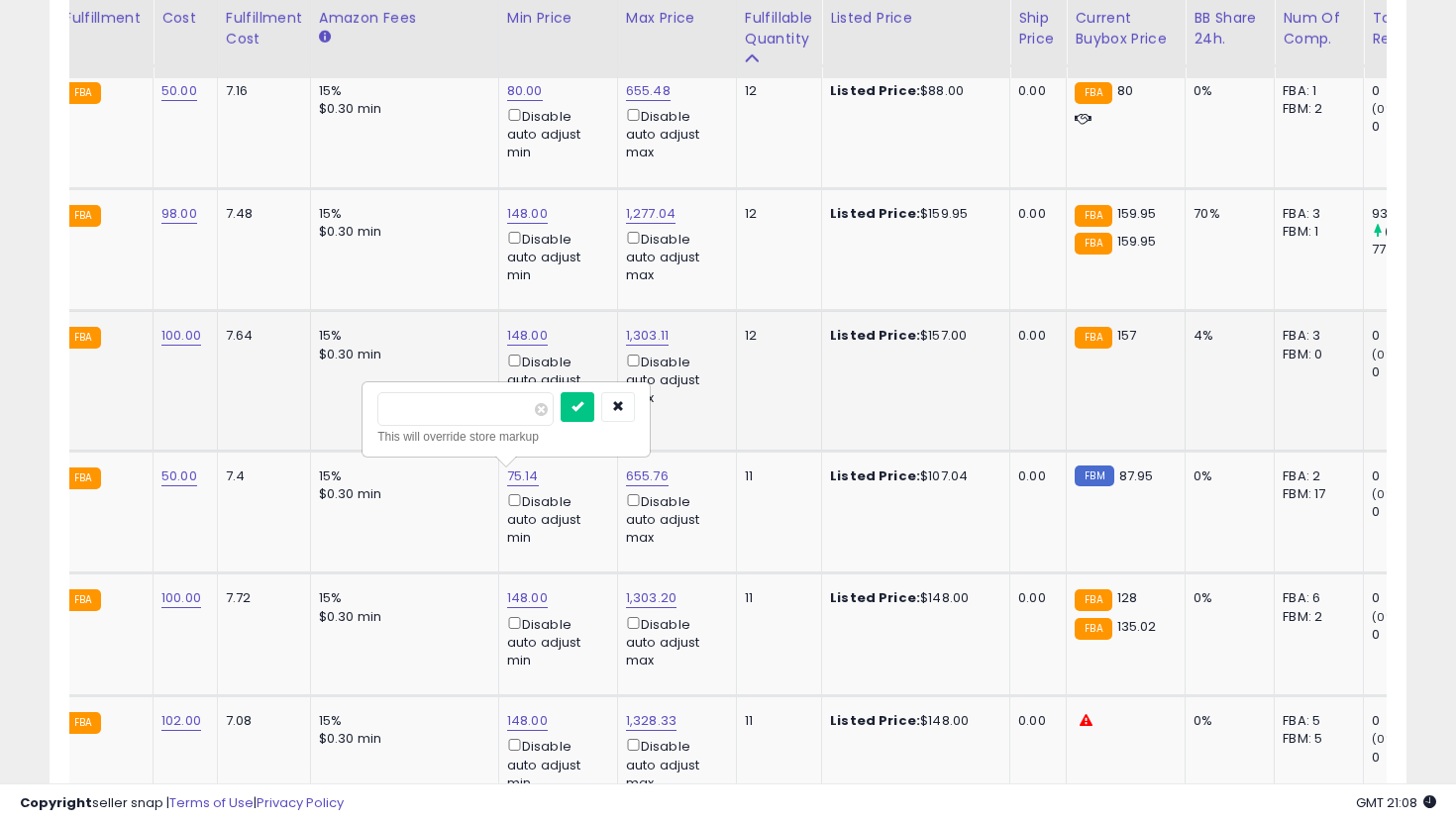 drag, startPoint x: 455, startPoint y: 404, endPoint x: 351, endPoint y: 404, distance: 104 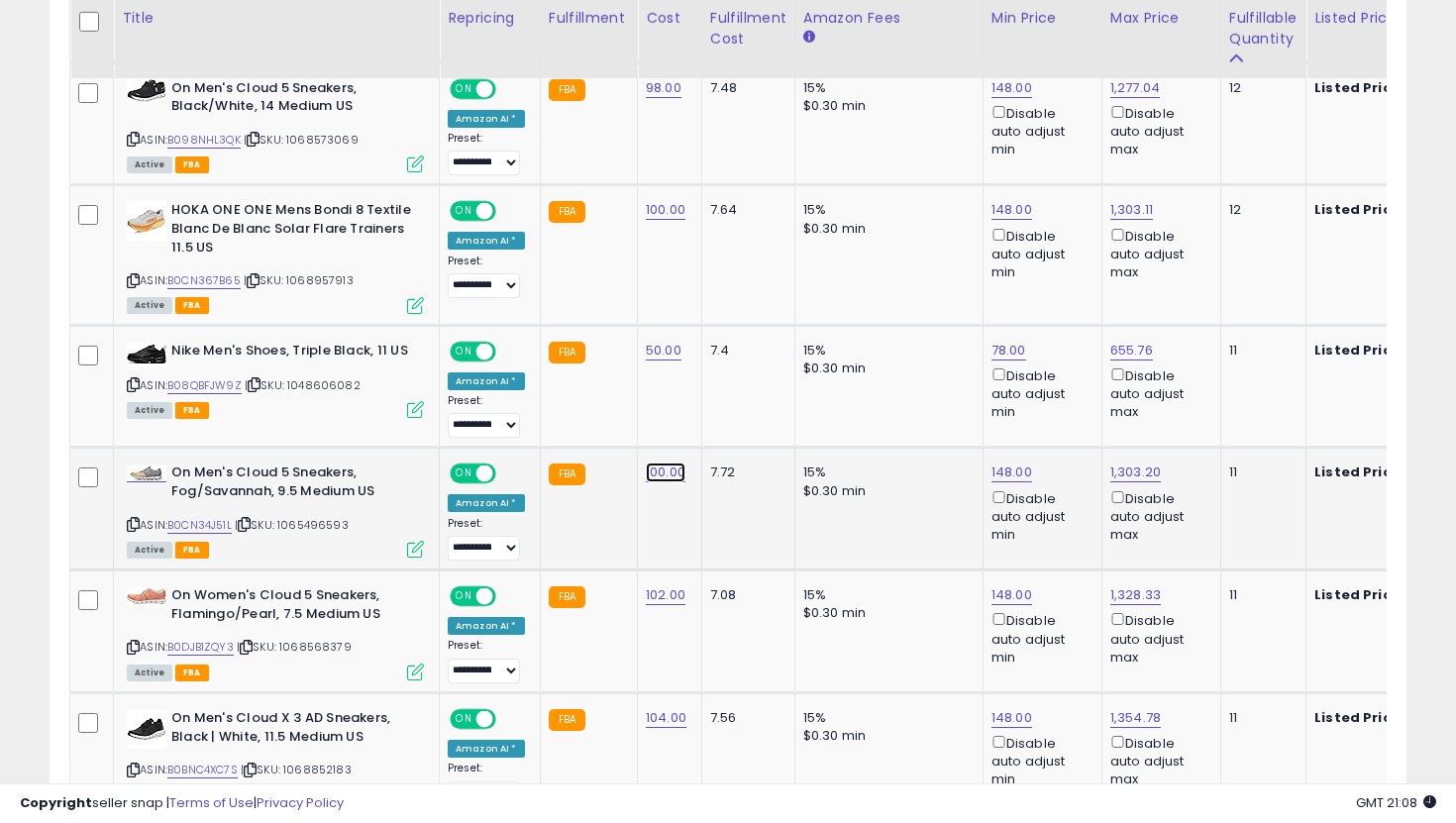 click on "100.00" at bounding box center [664, -648] 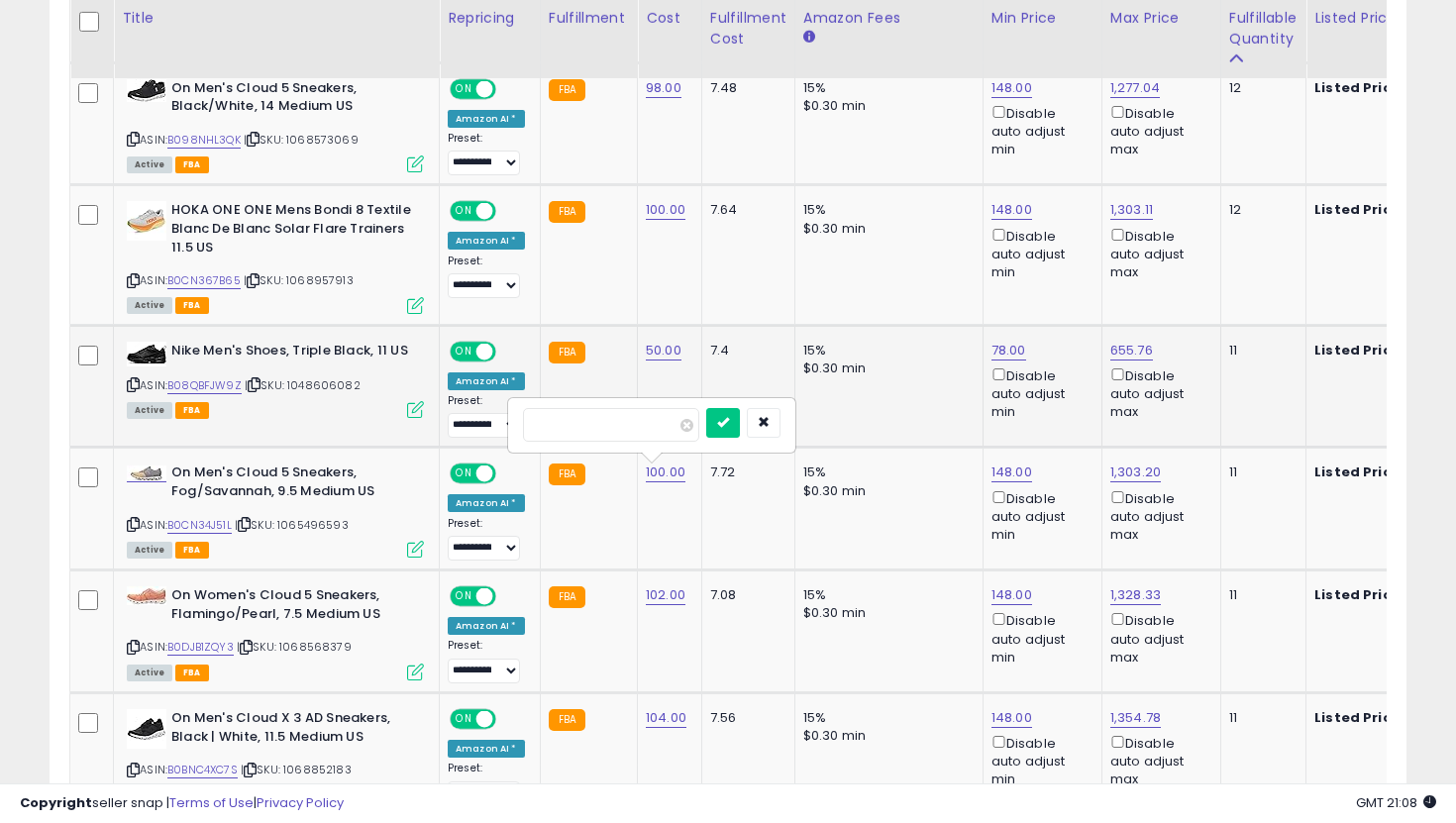 drag, startPoint x: 512, startPoint y: 414, endPoint x: 446, endPoint y: 397, distance: 68.15424 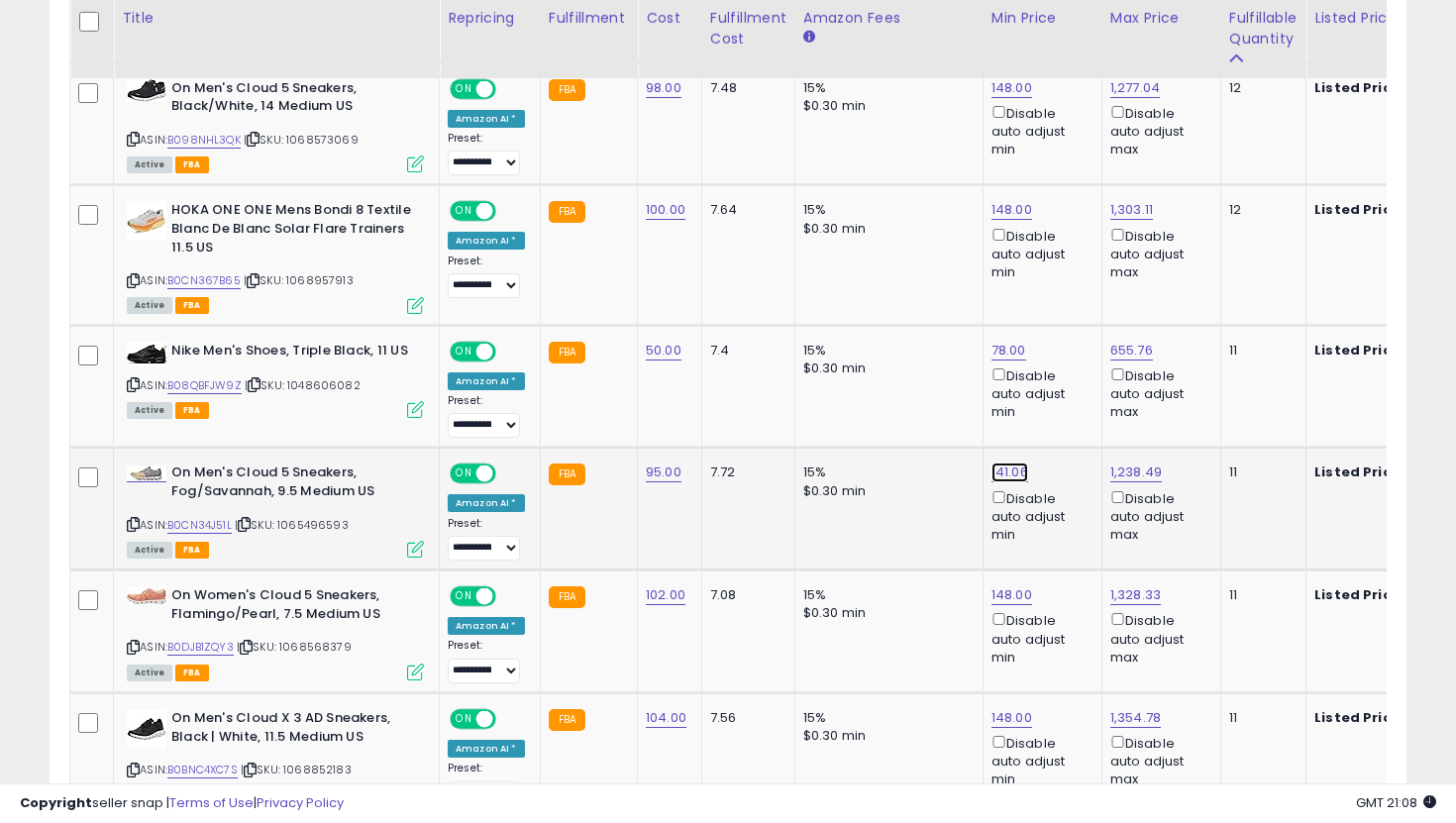 click on "141.06" at bounding box center [1011, -648] 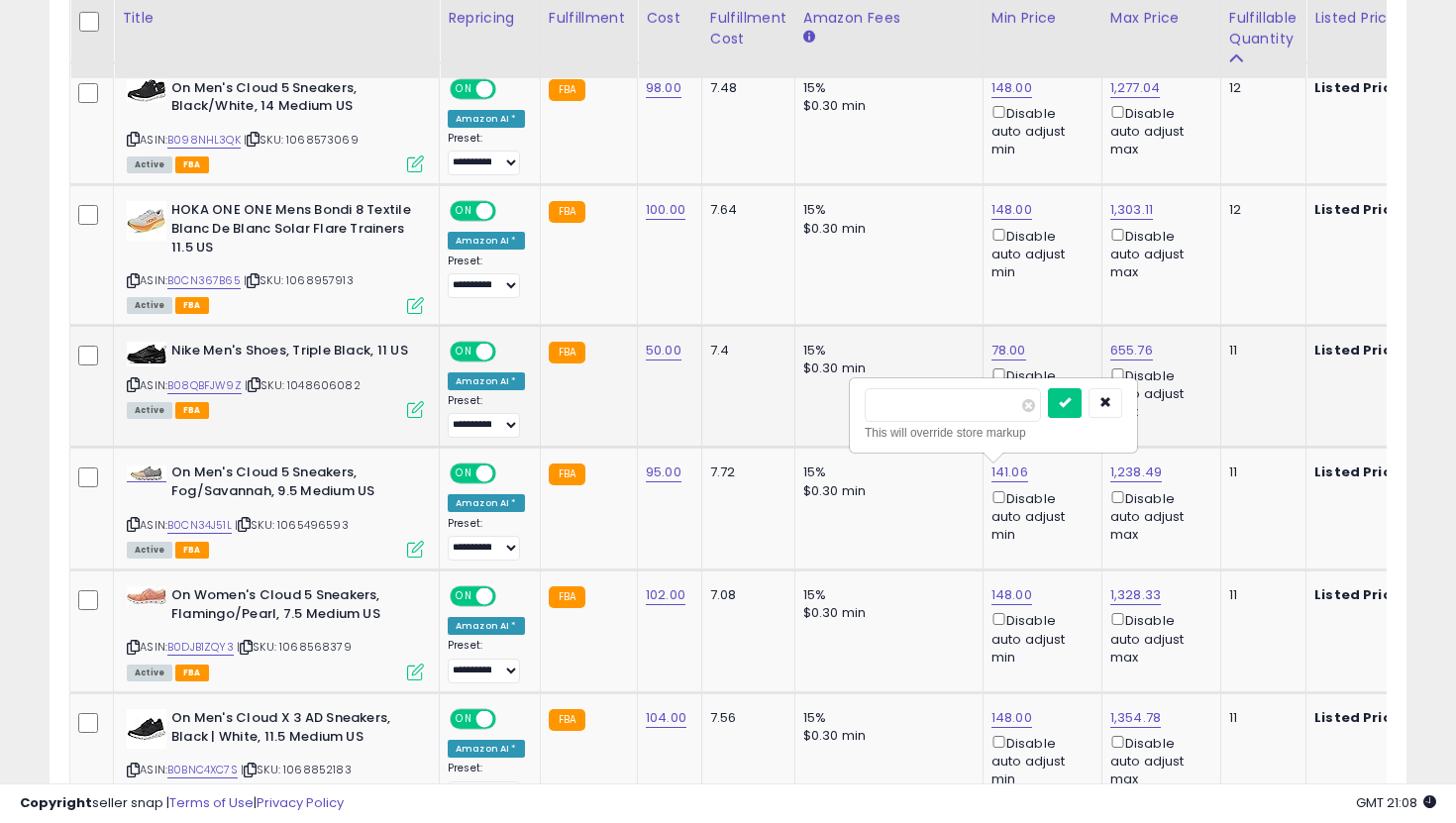 drag, startPoint x: 976, startPoint y: 410, endPoint x: 726, endPoint y: 375, distance: 252.43811 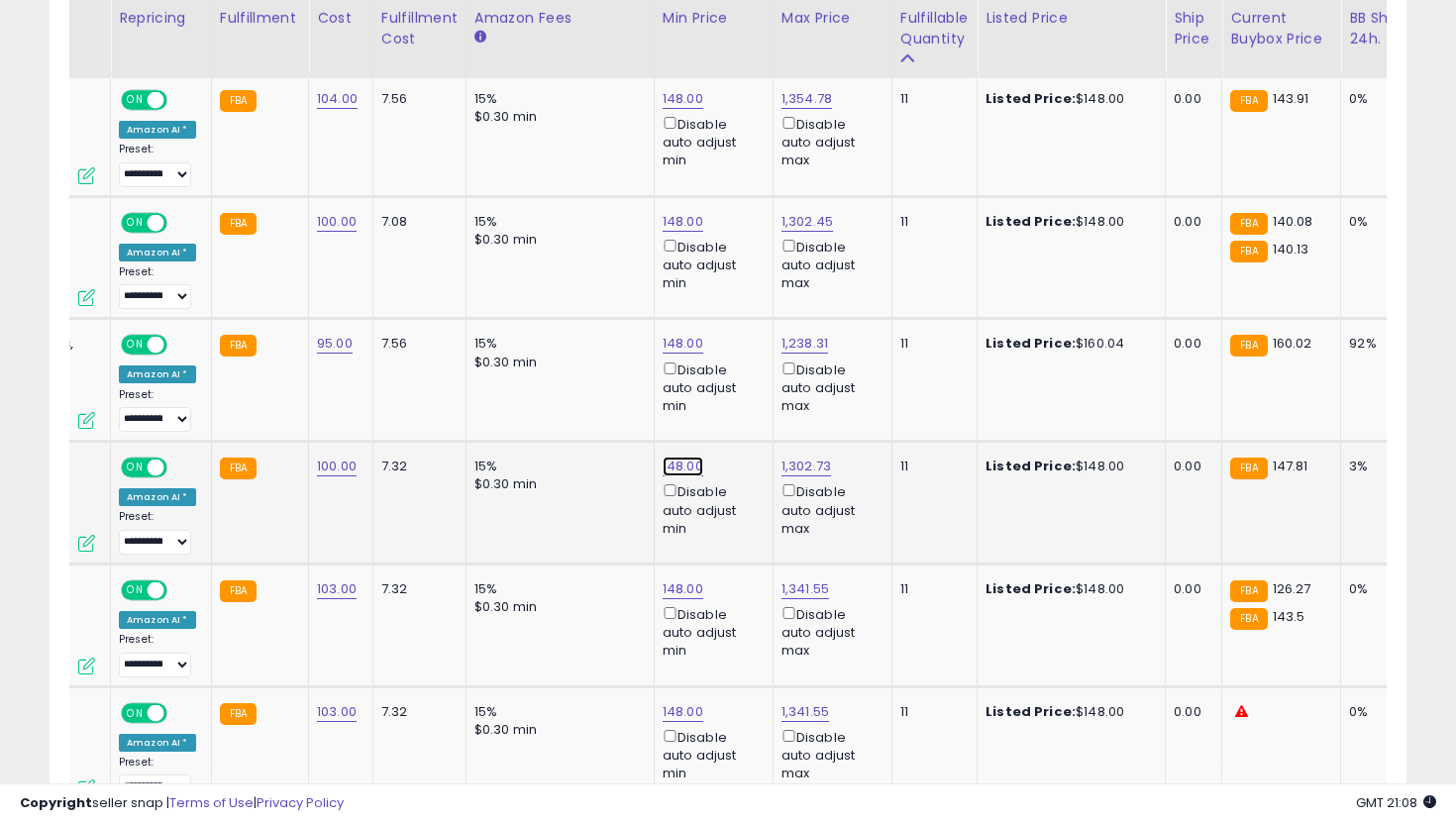 click on "148.00" at bounding box center (682, -1267) 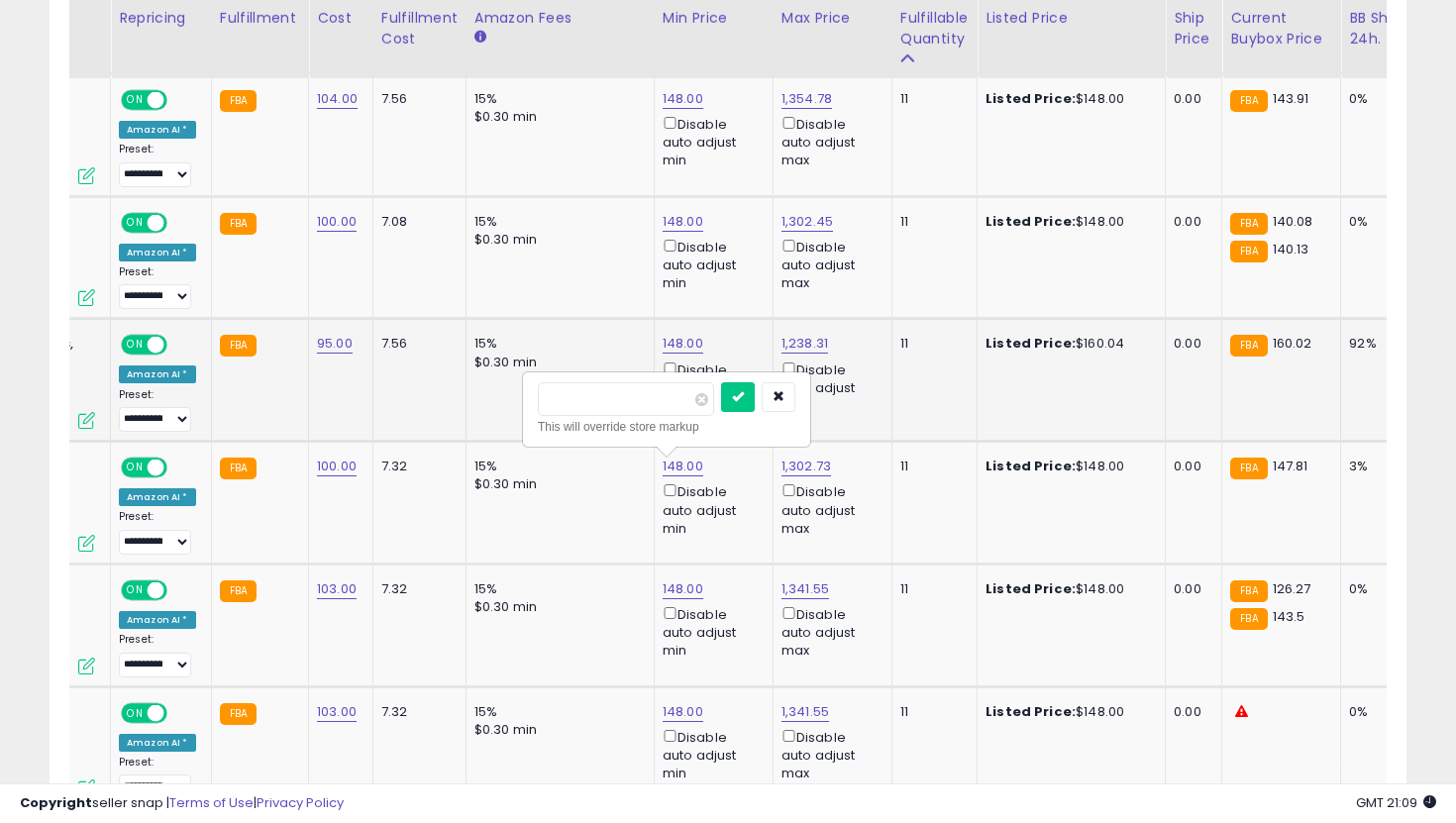 drag, startPoint x: 644, startPoint y: 412, endPoint x: 419, endPoint y: 385, distance: 226.61421 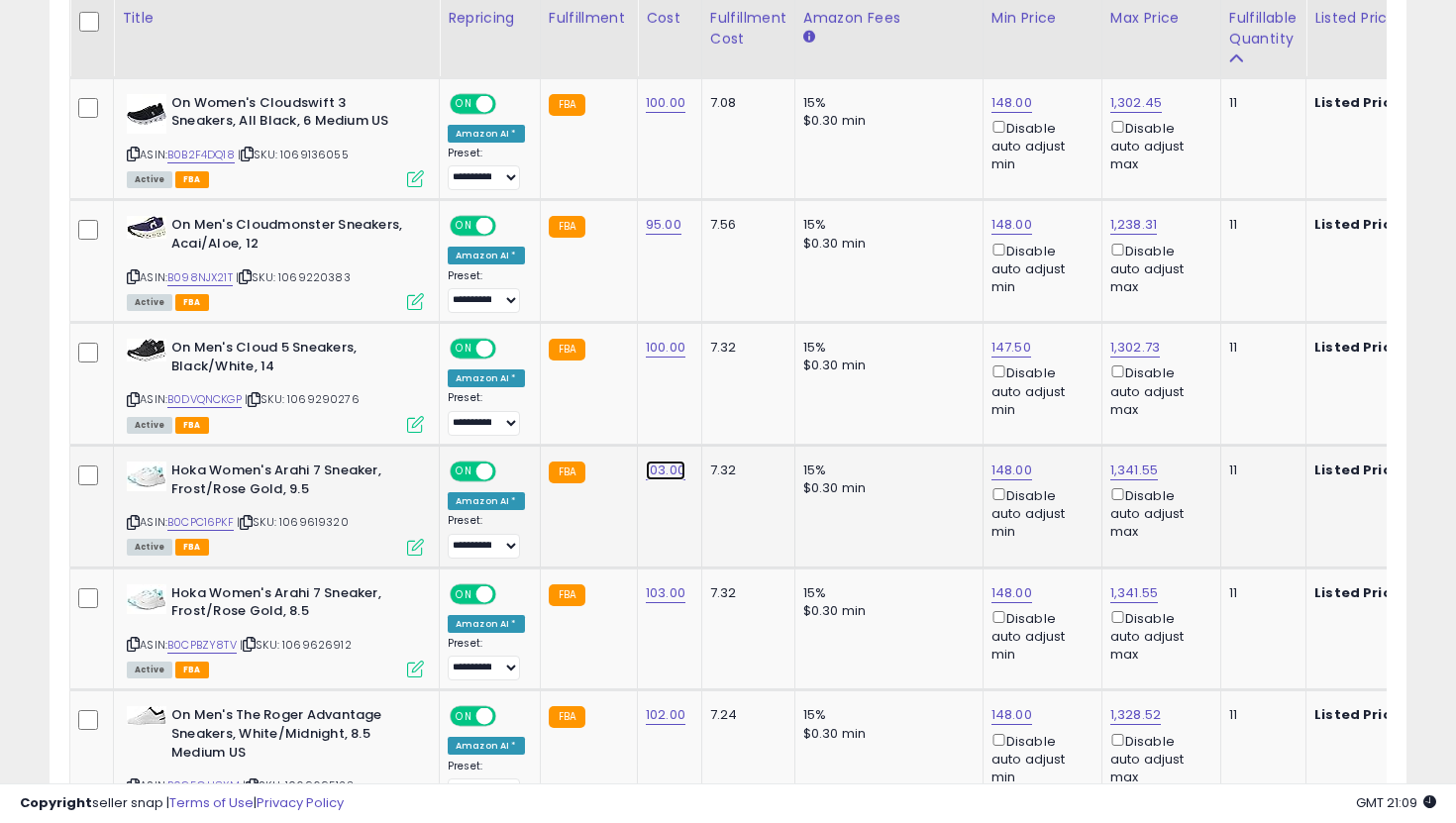 click on "103.00" at bounding box center (664, -1386) 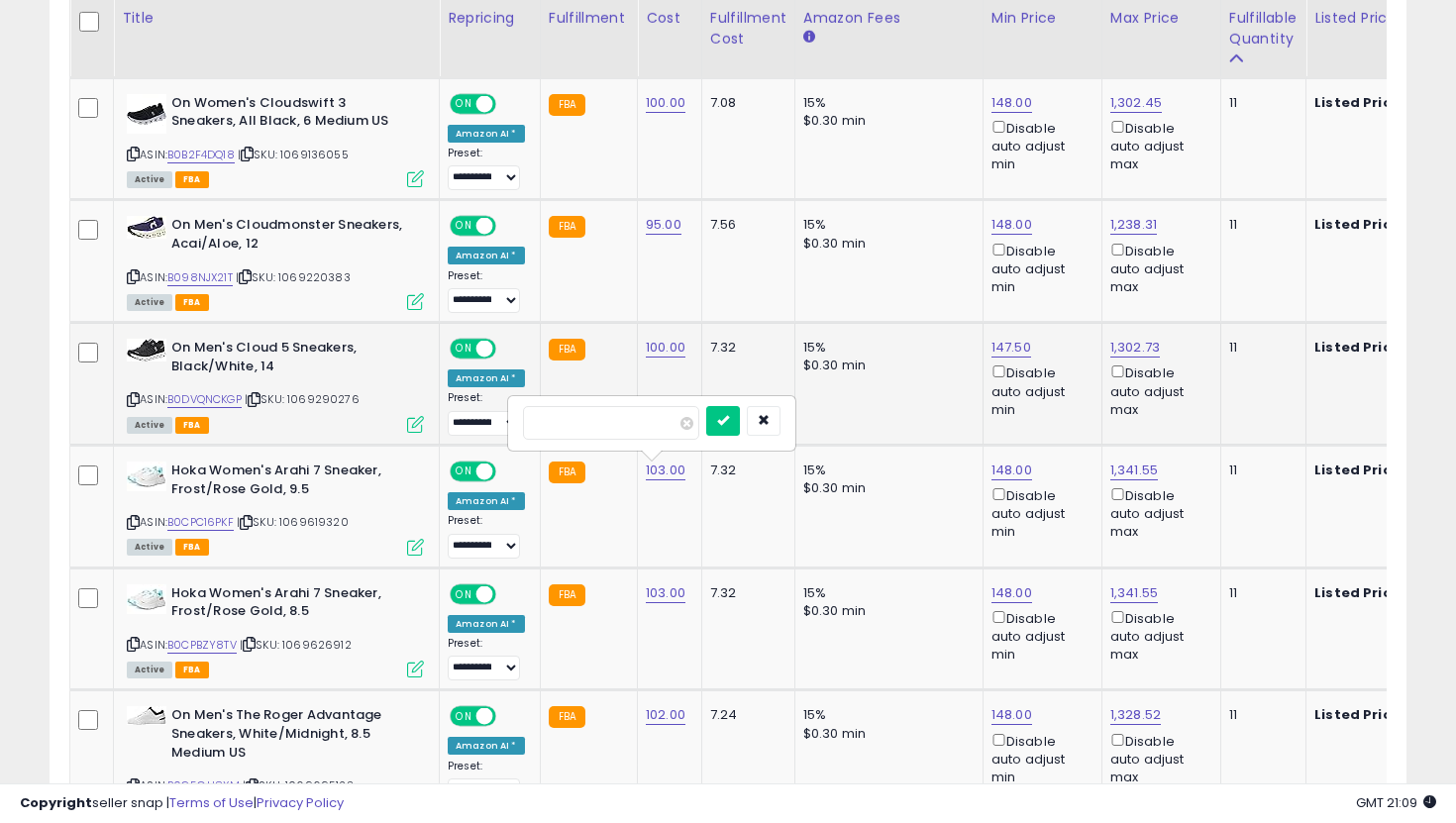 drag, startPoint x: 639, startPoint y: 427, endPoint x: 498, endPoint y: 423, distance: 141.05673 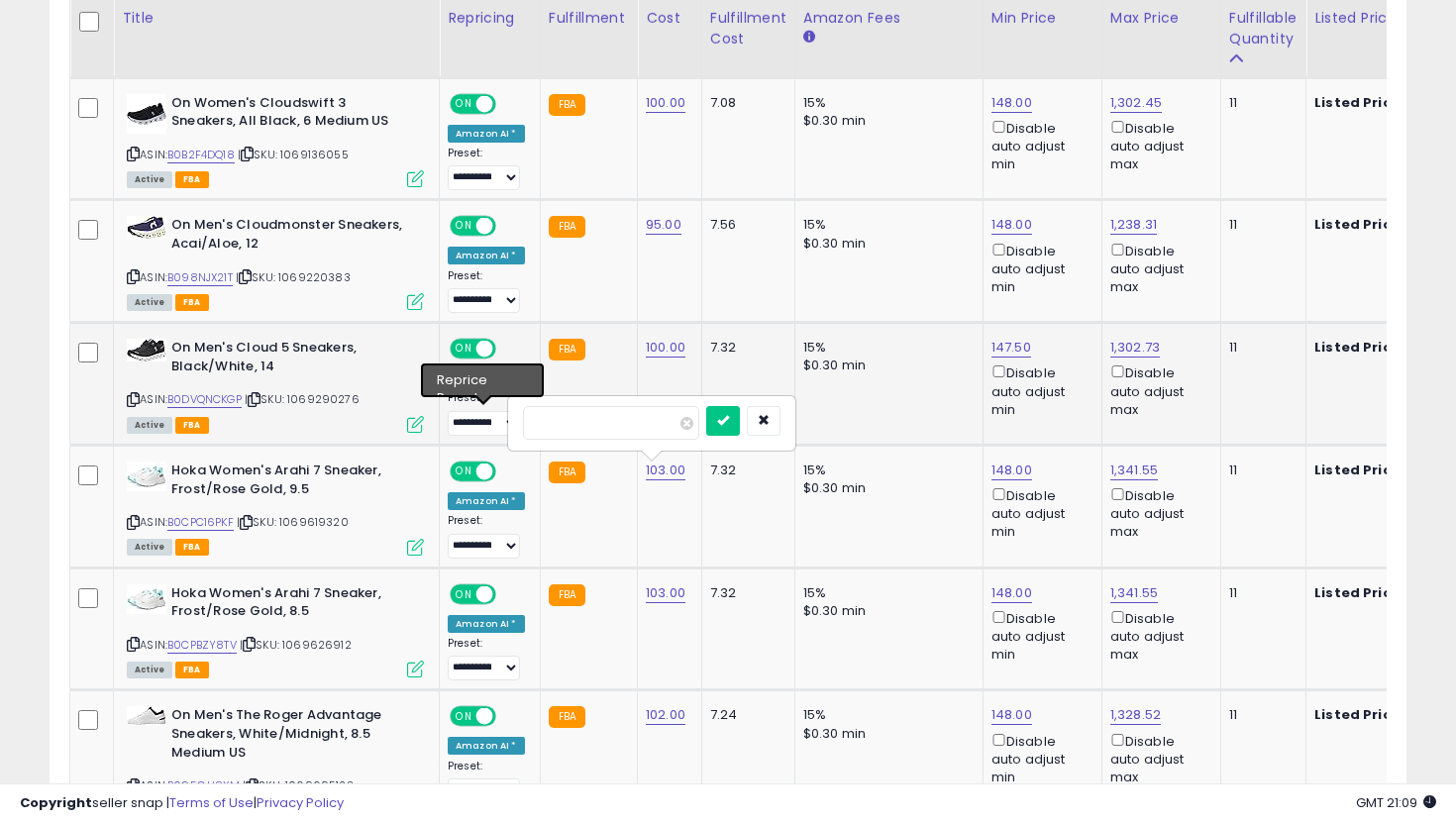 type on "**" 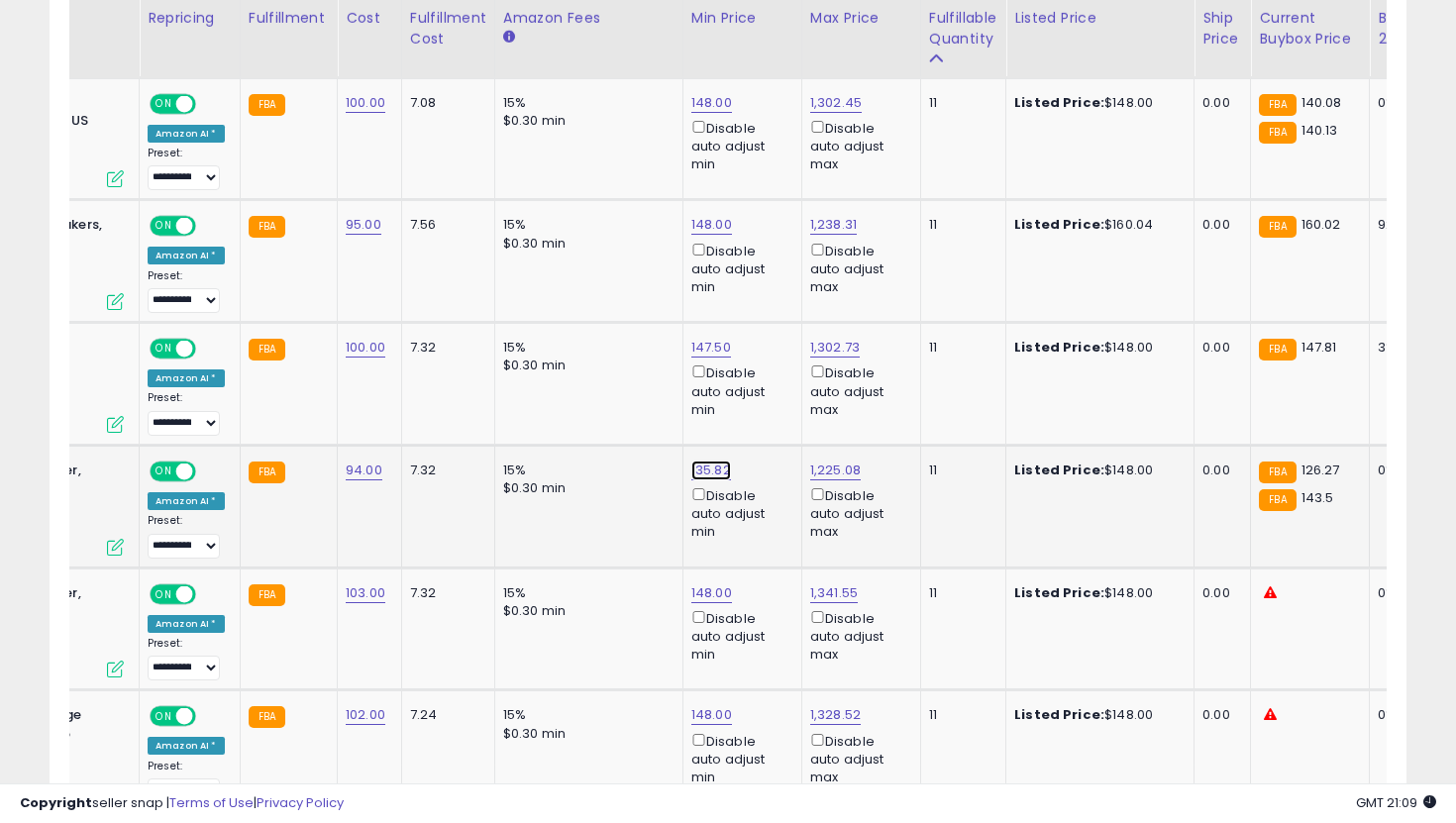 click on "135.82" at bounding box center (711, -1386) 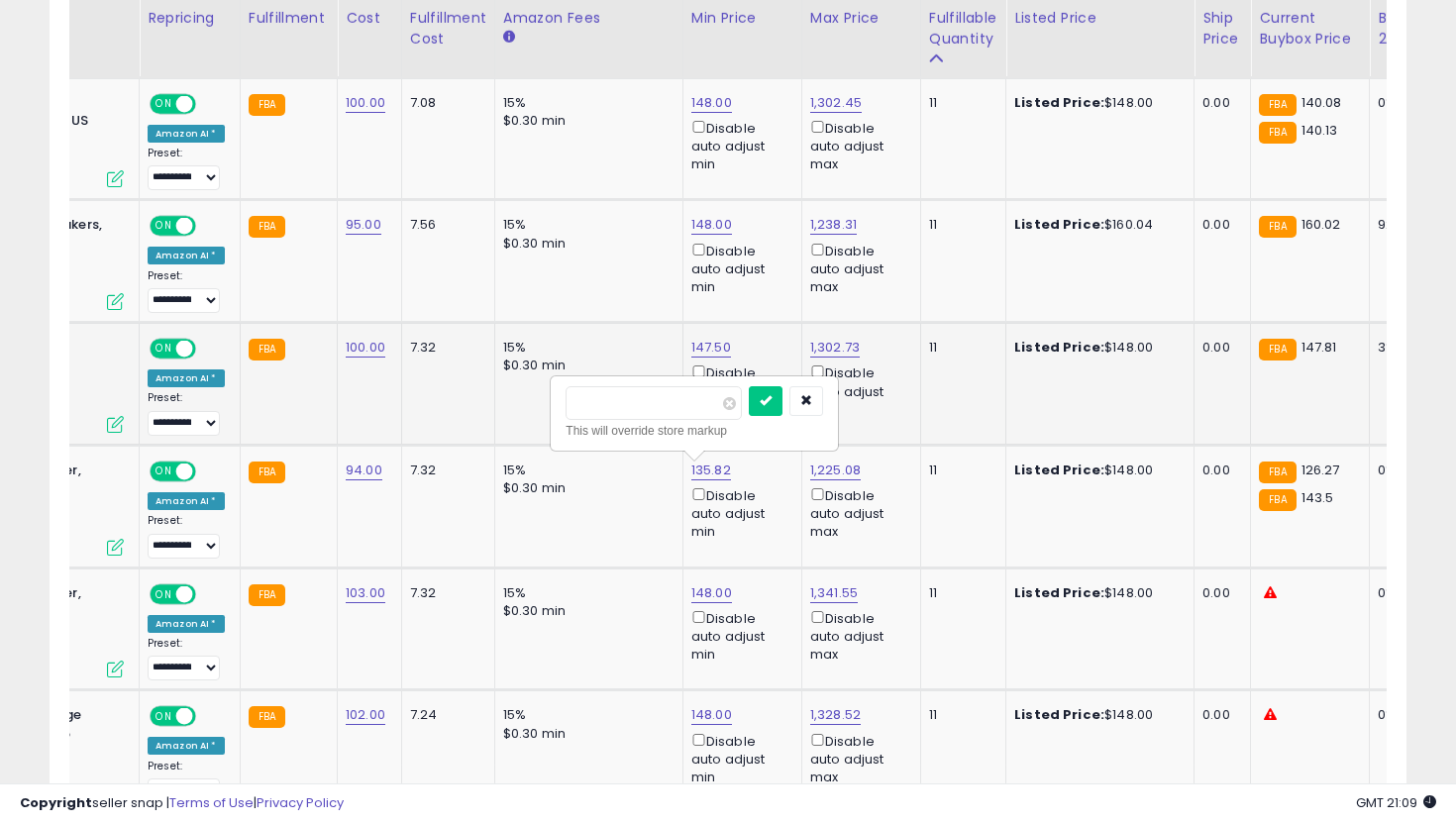 drag, startPoint x: 666, startPoint y: 411, endPoint x: 549, endPoint y: 404, distance: 117.20921 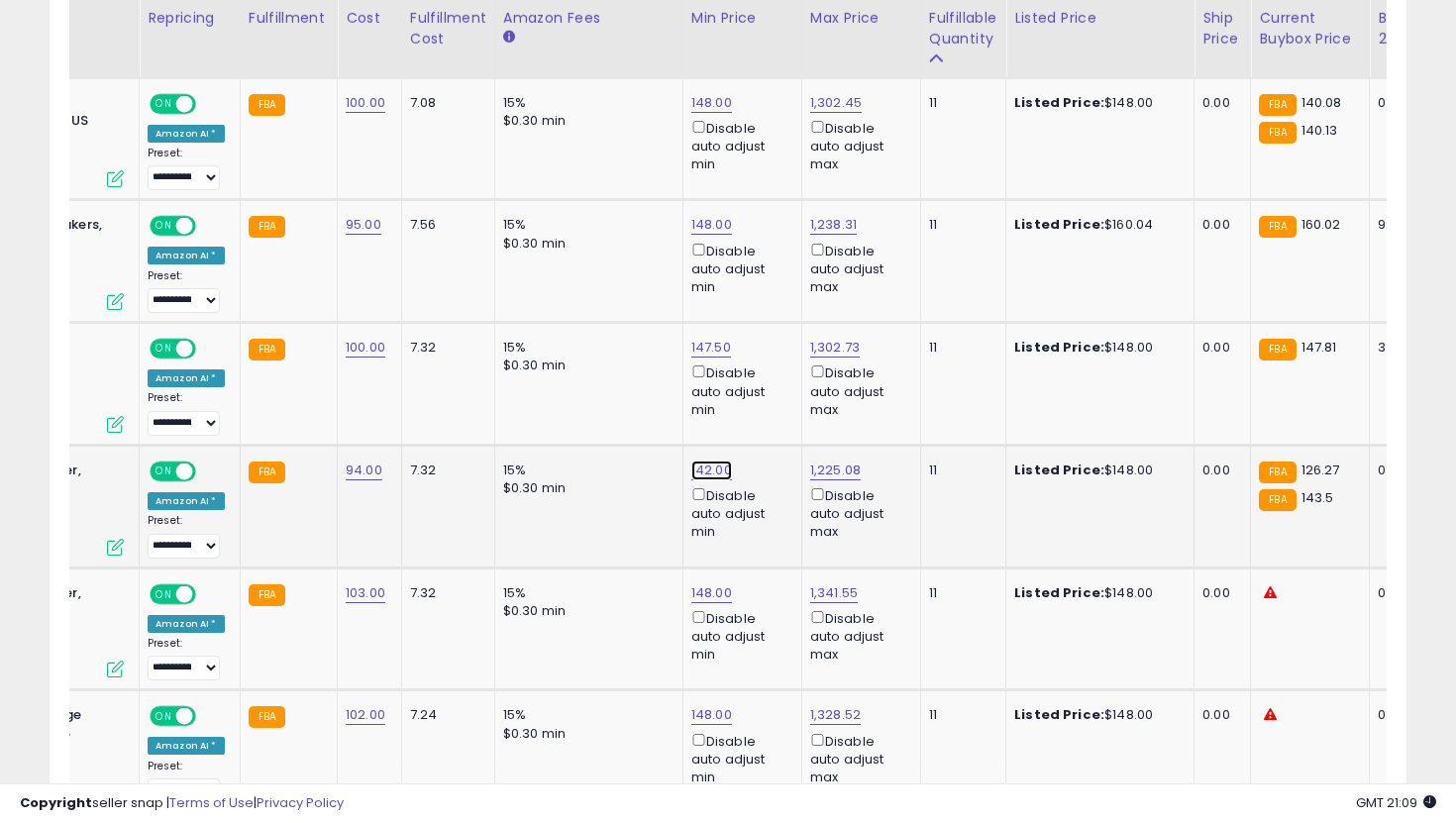 click on "142.00" at bounding box center [711, -1386] 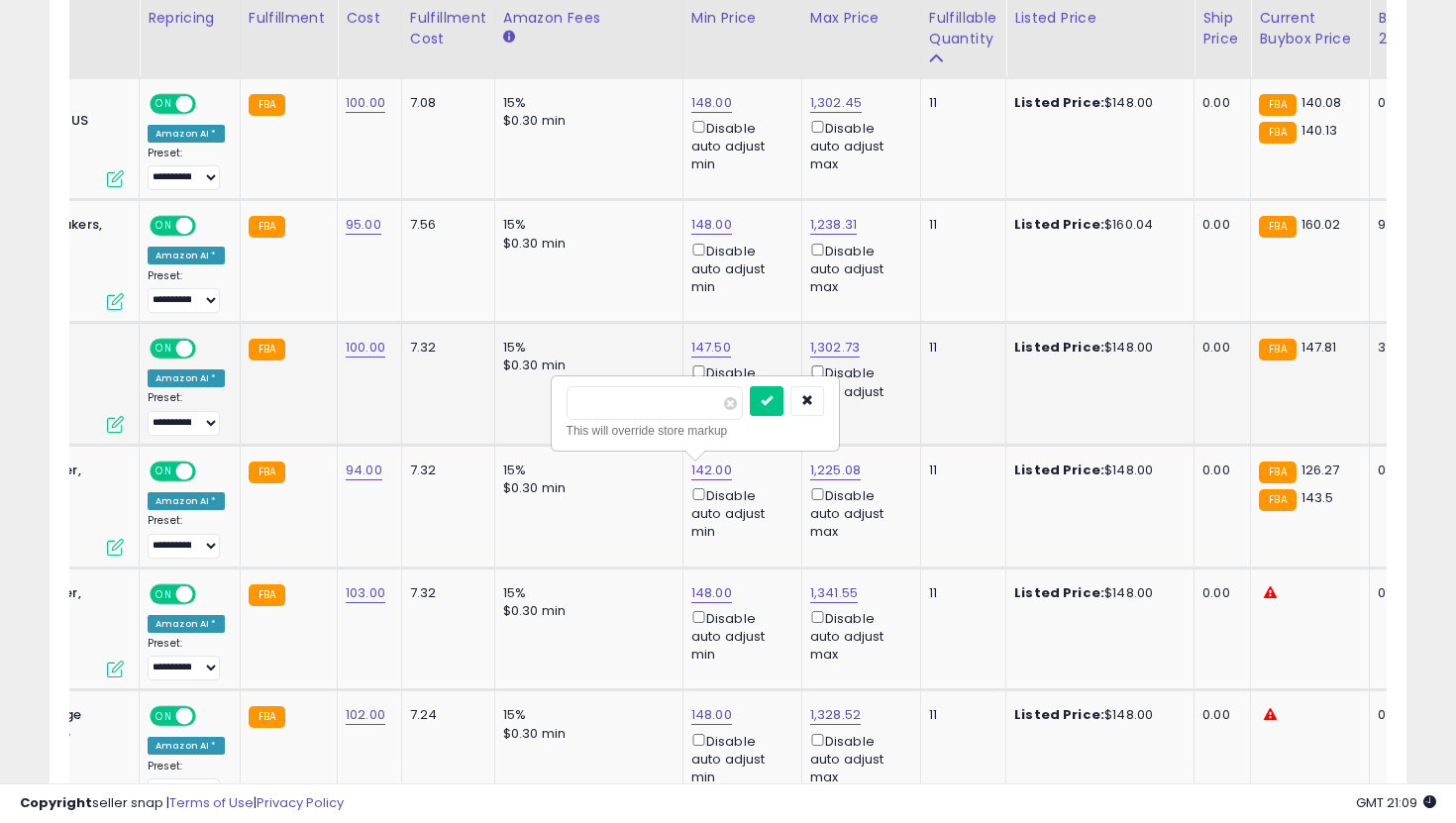 drag, startPoint x: 672, startPoint y: 406, endPoint x: 513, endPoint y: 388, distance: 160.01562 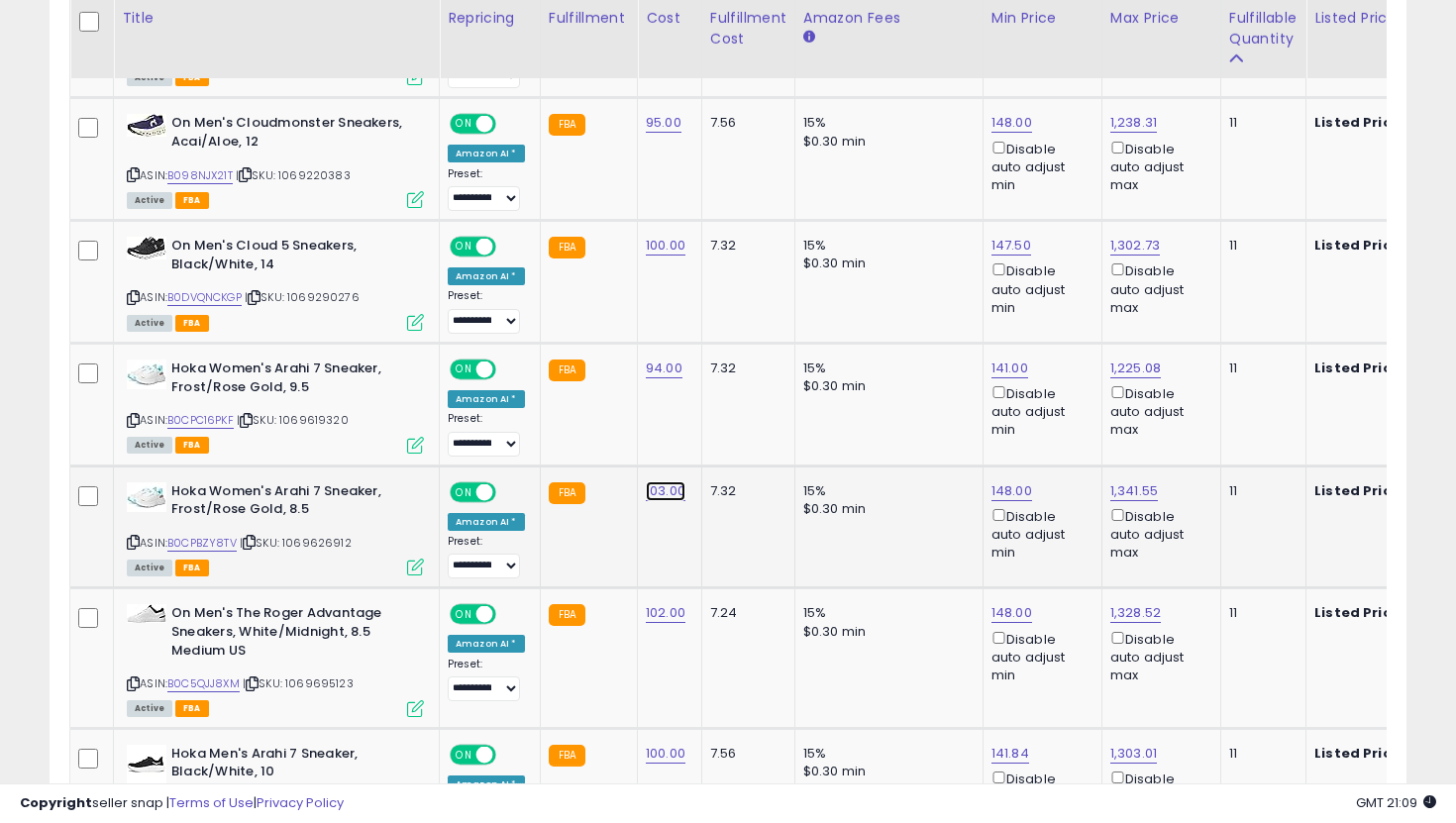 click on "103.00" at bounding box center [664, -1488] 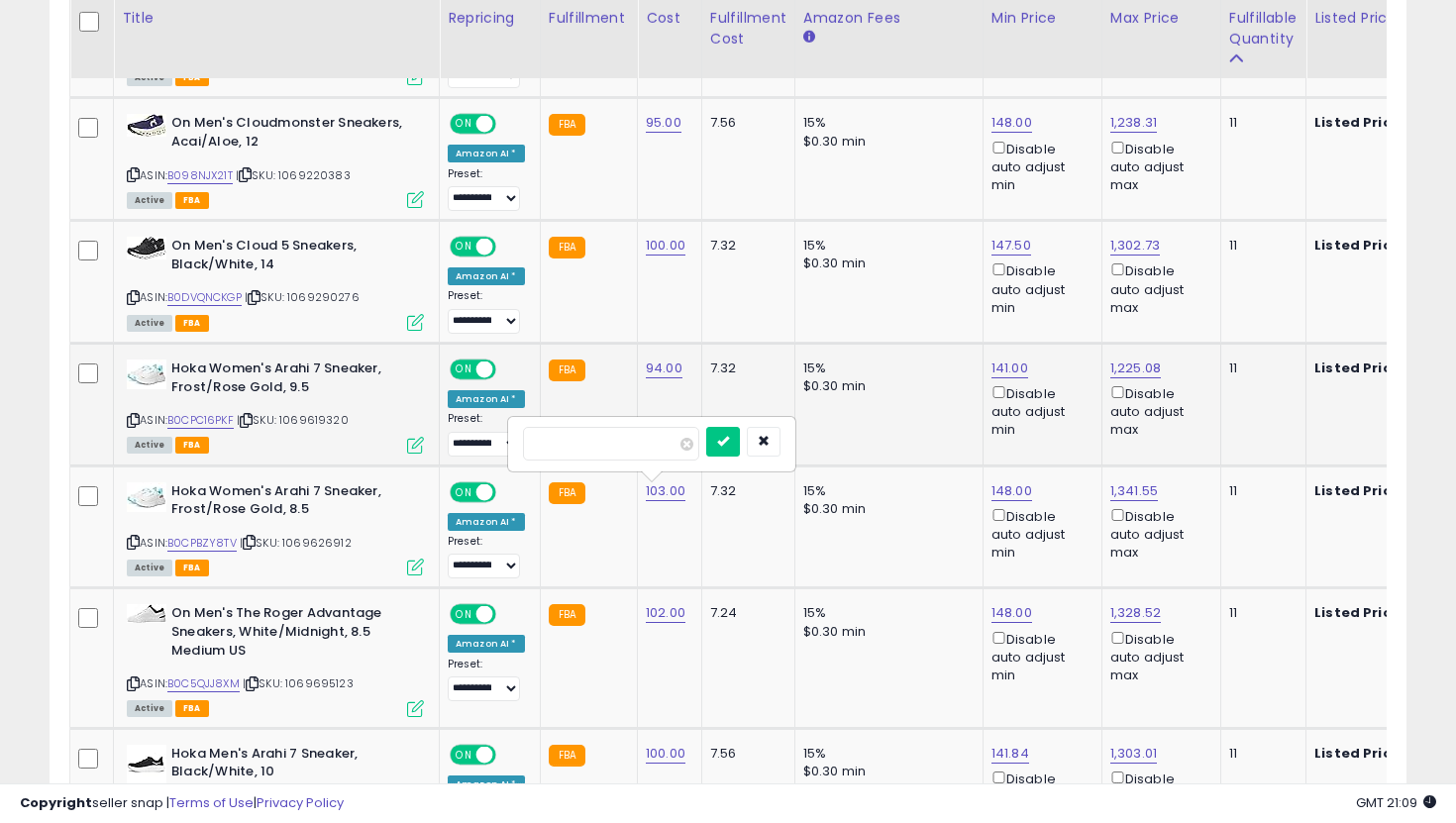 drag, startPoint x: 506, startPoint y: 432, endPoint x: 471, endPoint y: 421, distance: 36.687873 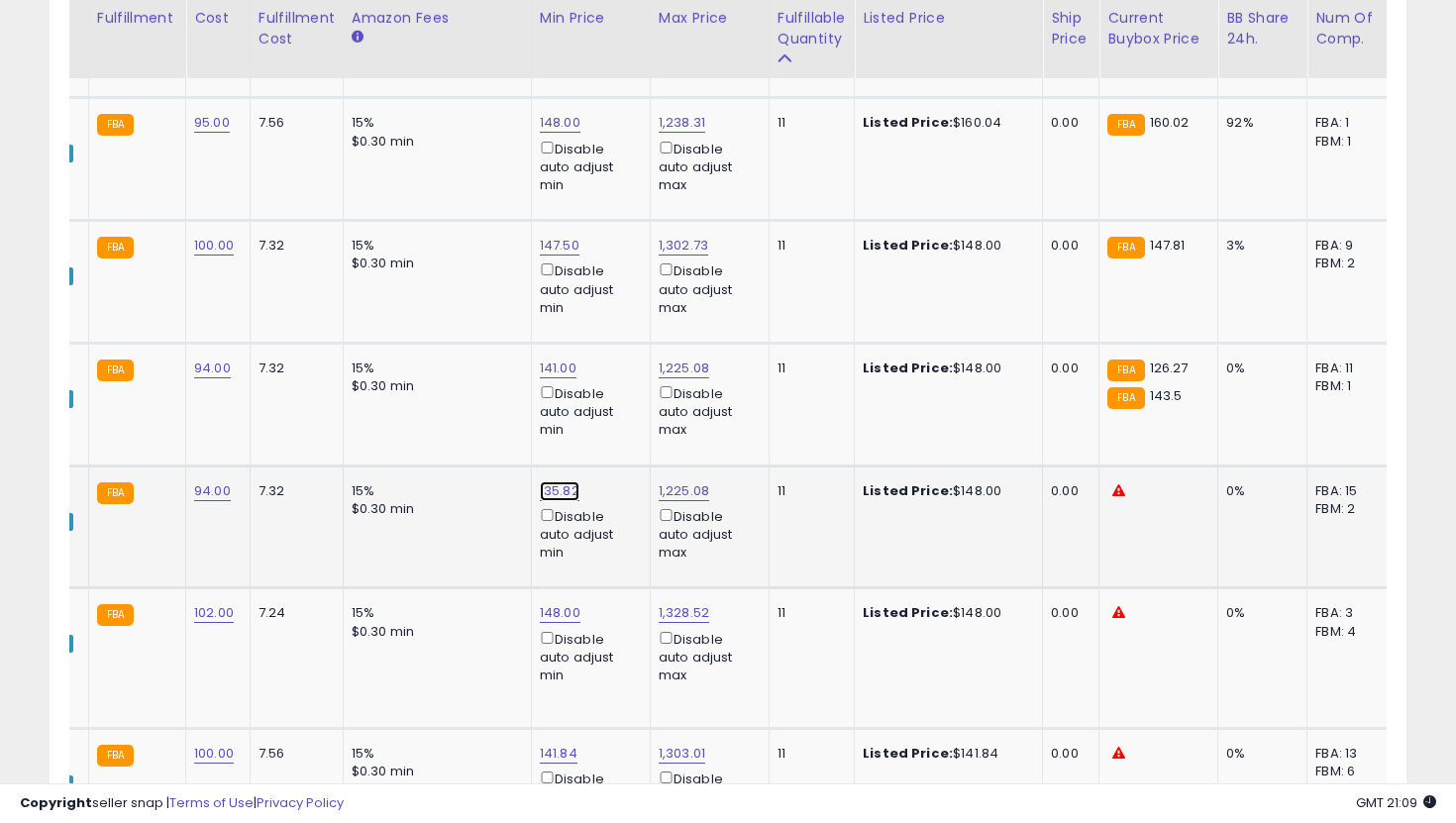 click on "135.82" at bounding box center [560, -1488] 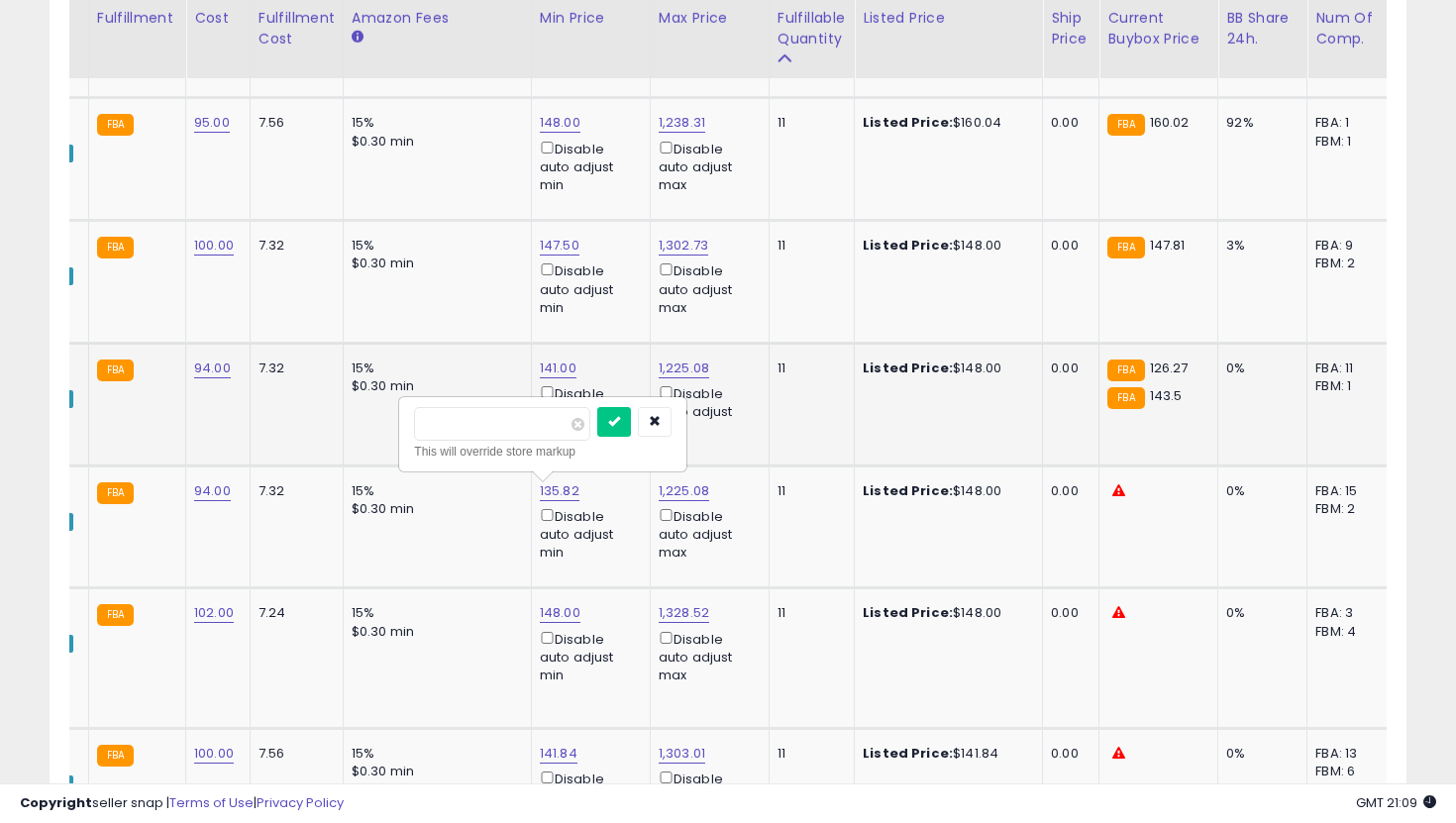 drag, startPoint x: 497, startPoint y: 427, endPoint x: 364, endPoint y: 427, distance: 133 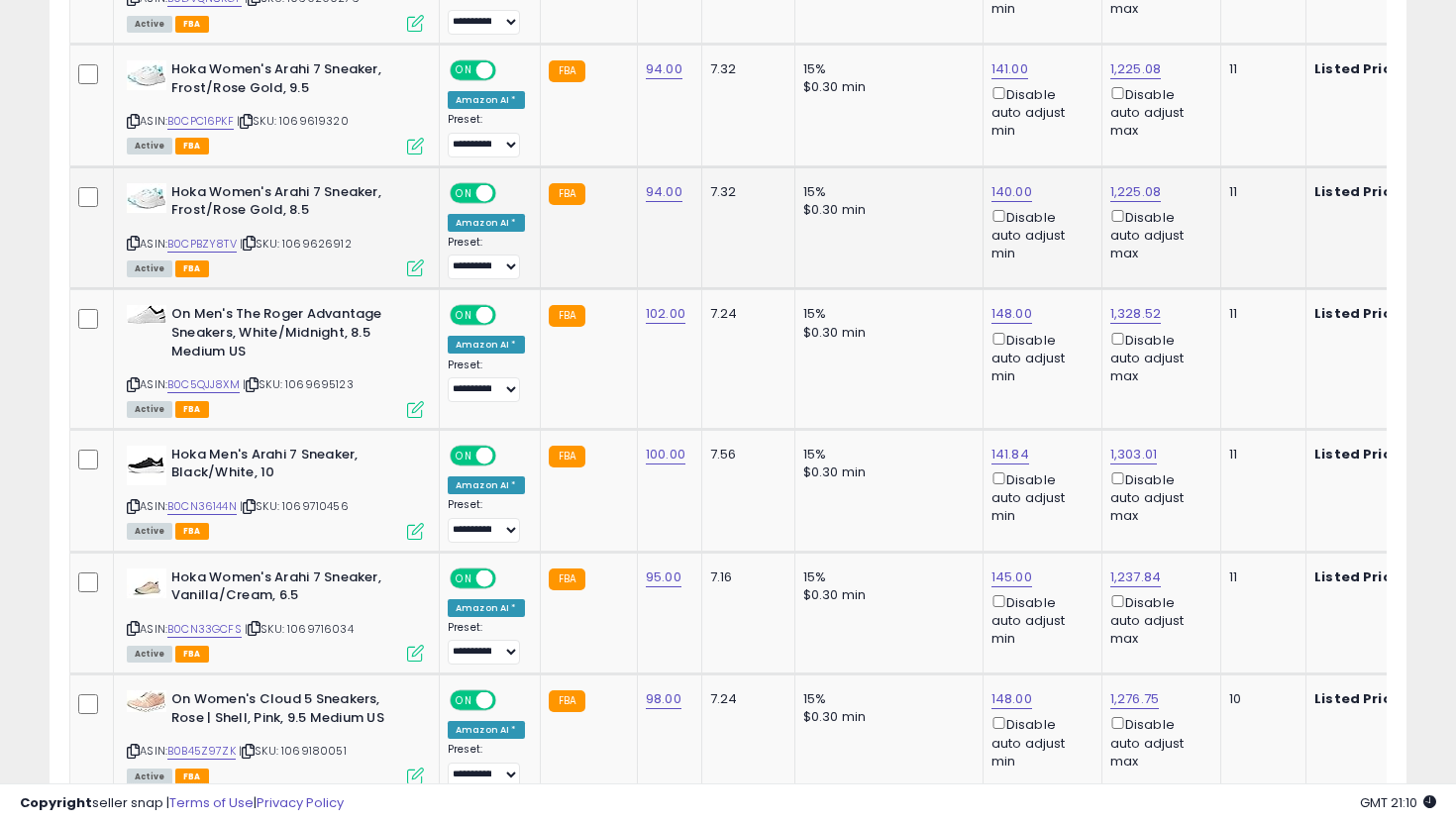 scroll, scrollTop: 2871, scrollLeft: 0, axis: vertical 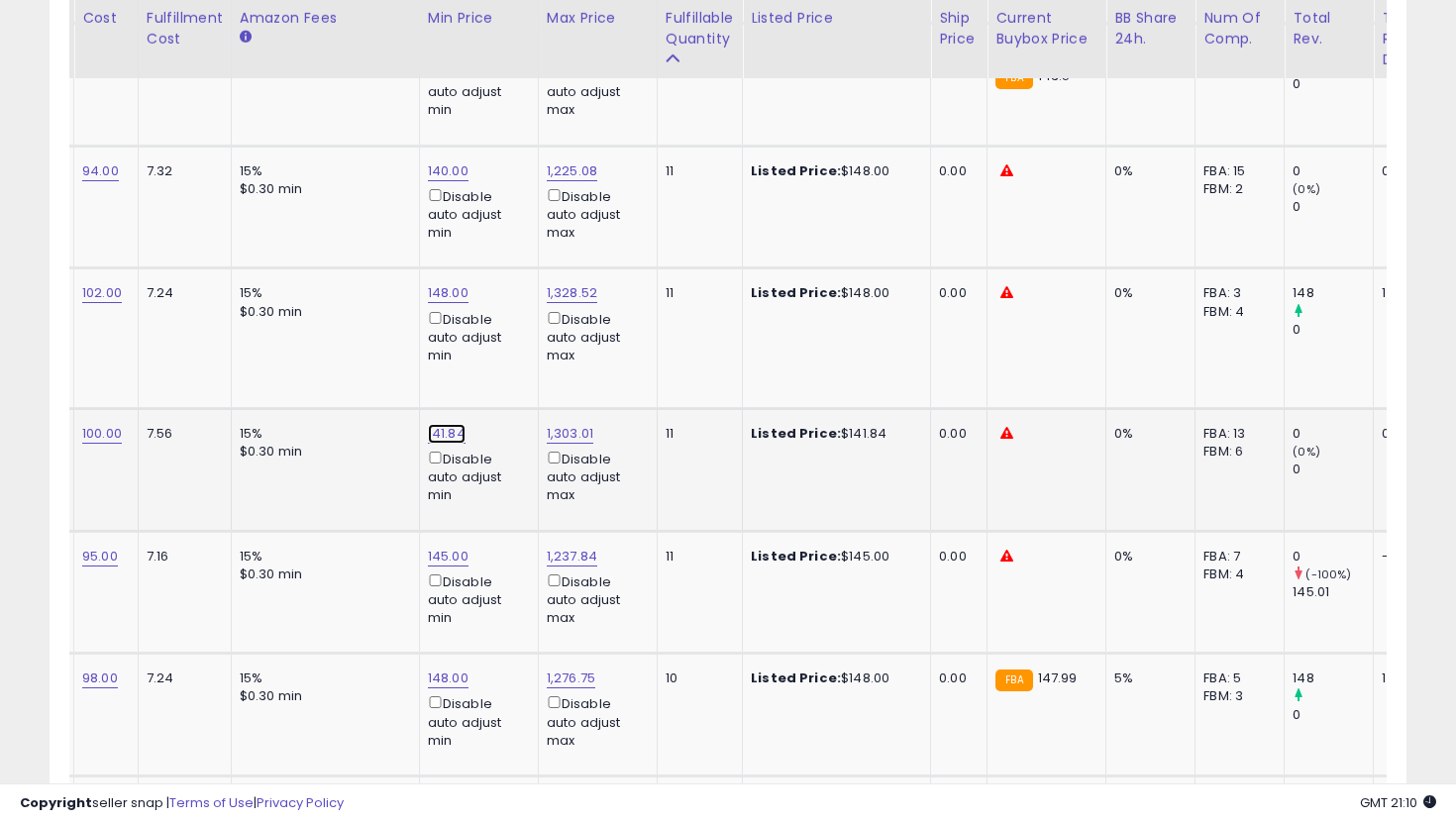 click on "141.84" at bounding box center (448, -1807) 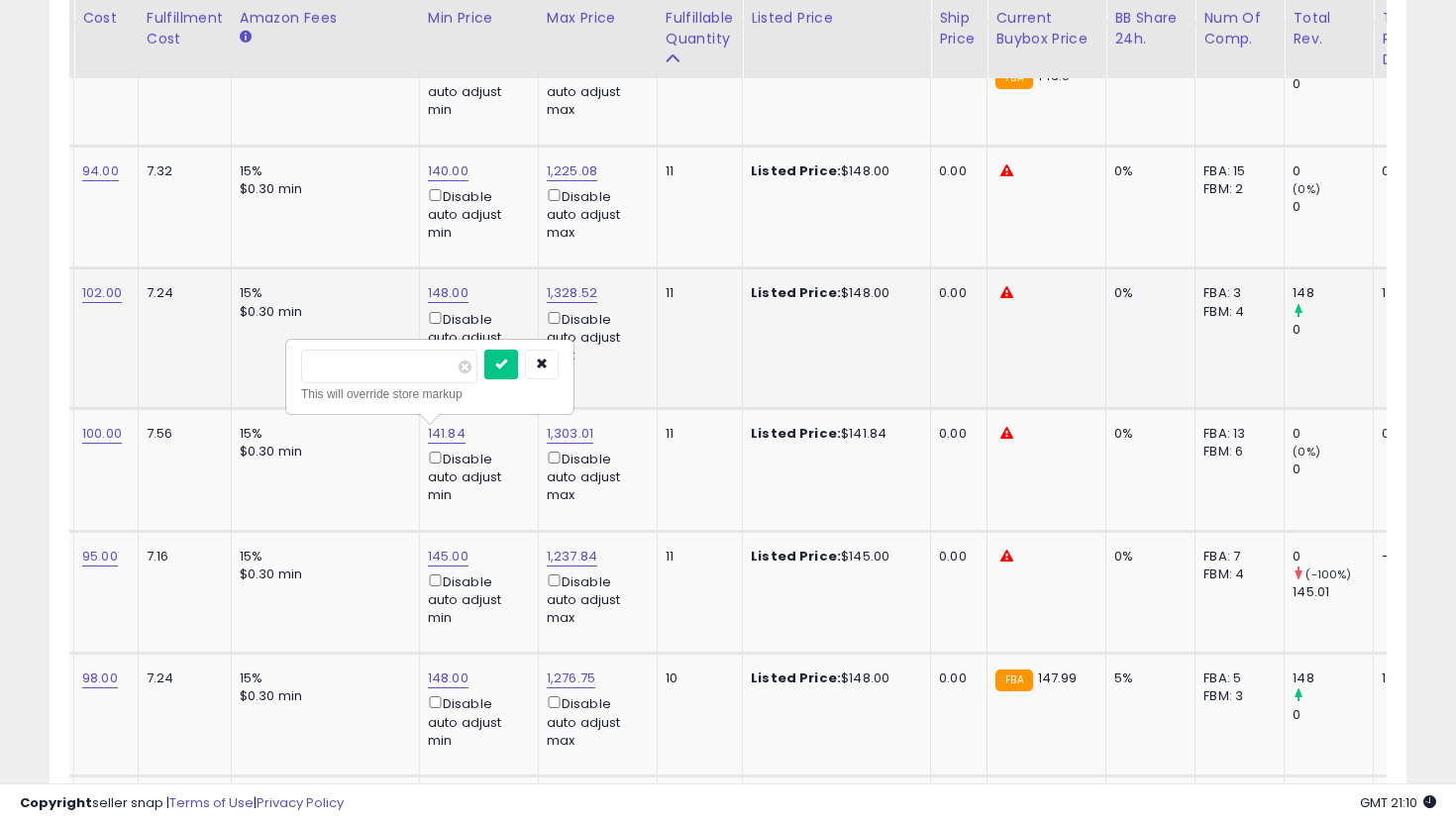 drag, startPoint x: 407, startPoint y: 369, endPoint x: 230, endPoint y: 350, distance: 178.01685 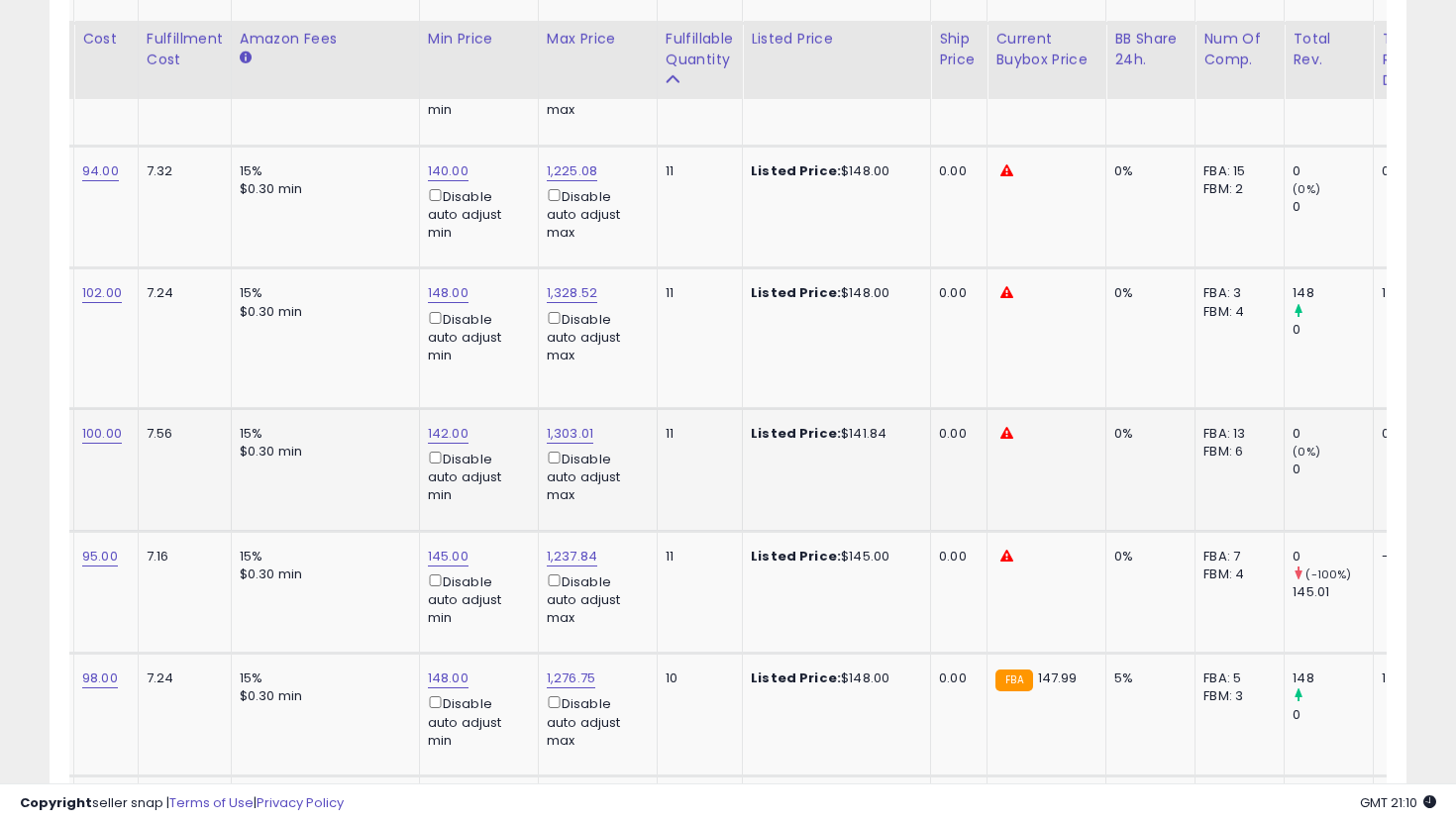 scroll, scrollTop: 2988, scrollLeft: 0, axis: vertical 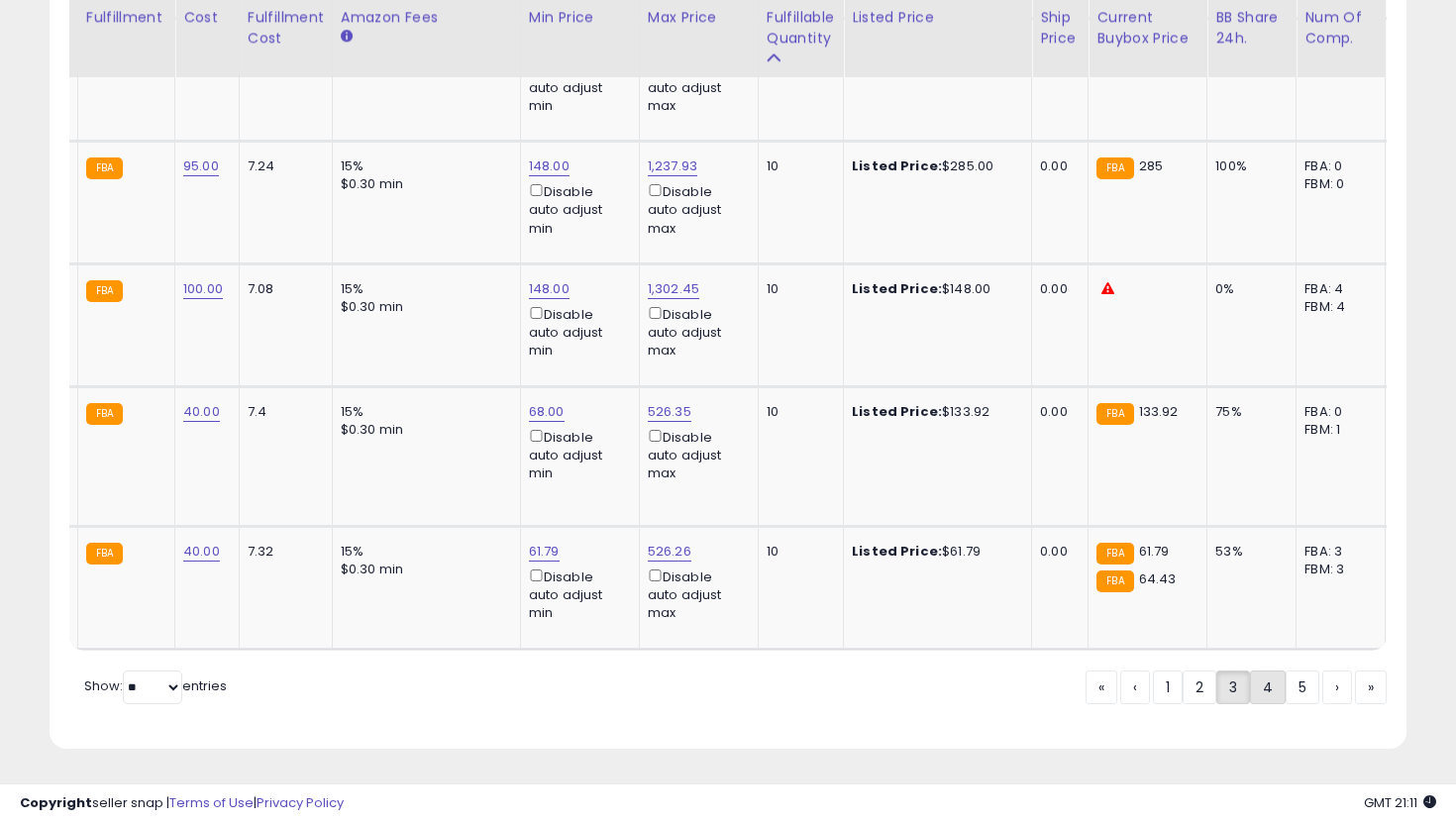 click on "4" 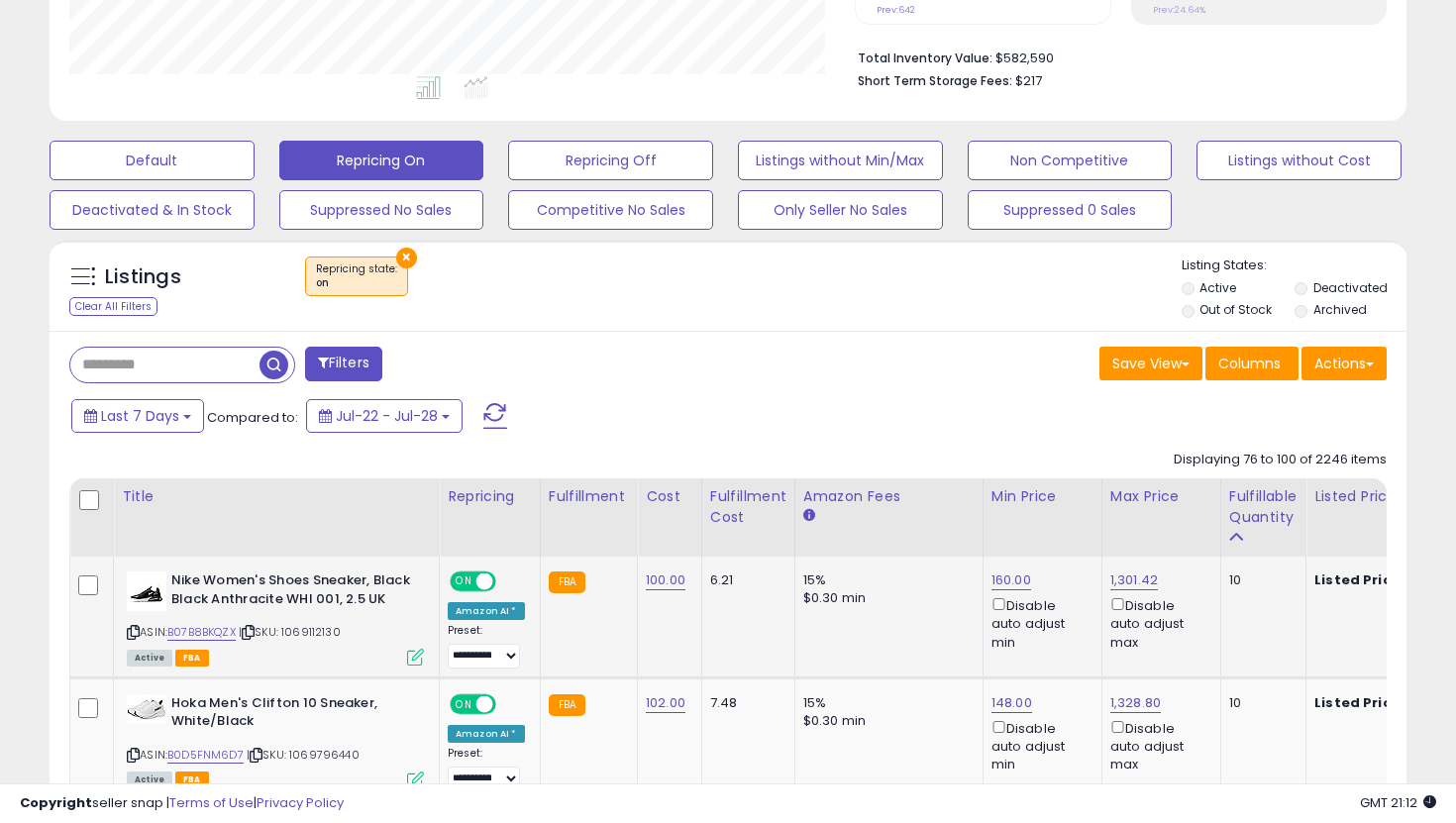 scroll, scrollTop: 542, scrollLeft: 0, axis: vertical 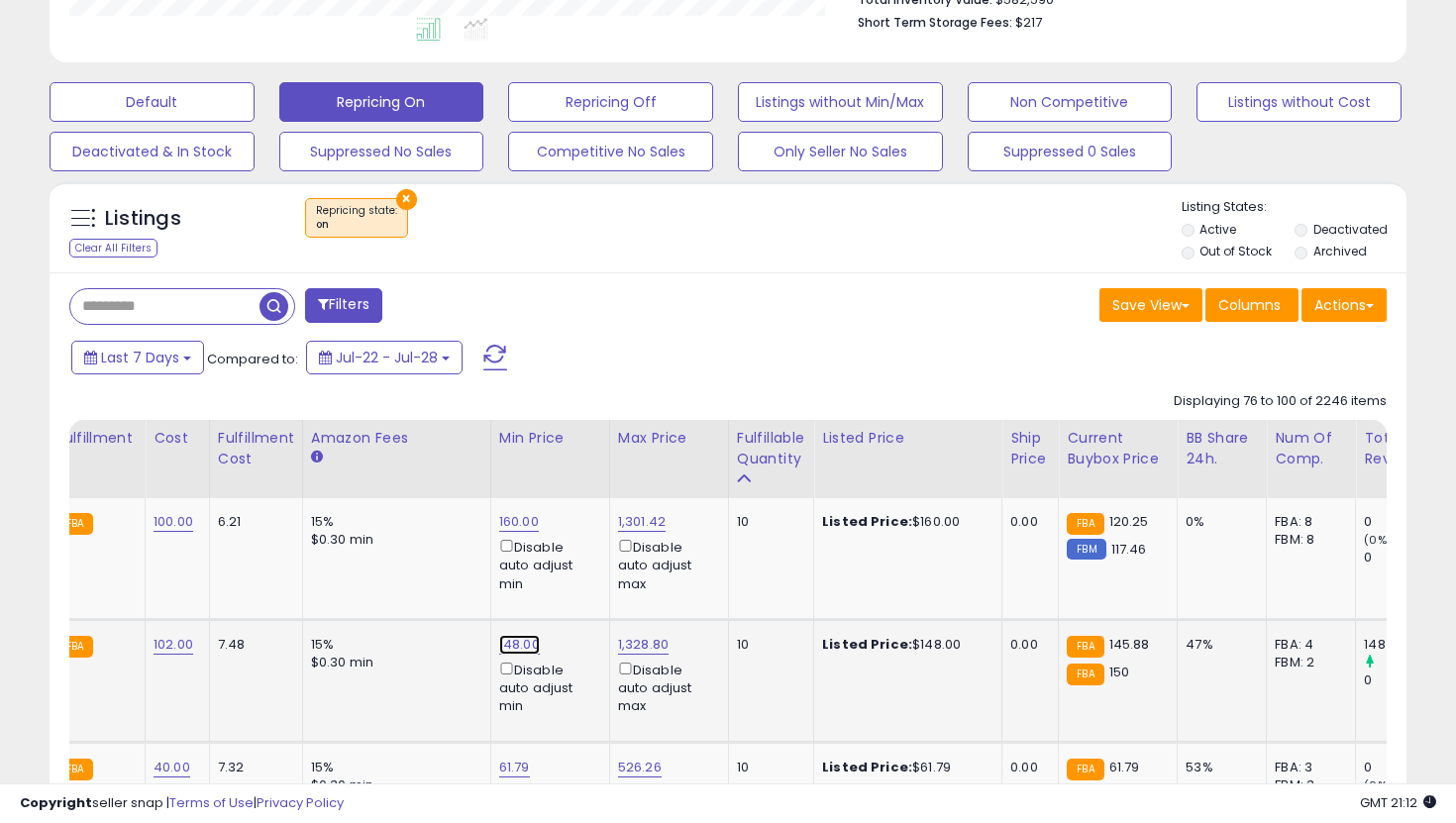 click on "148.00" at bounding box center (519, 522) 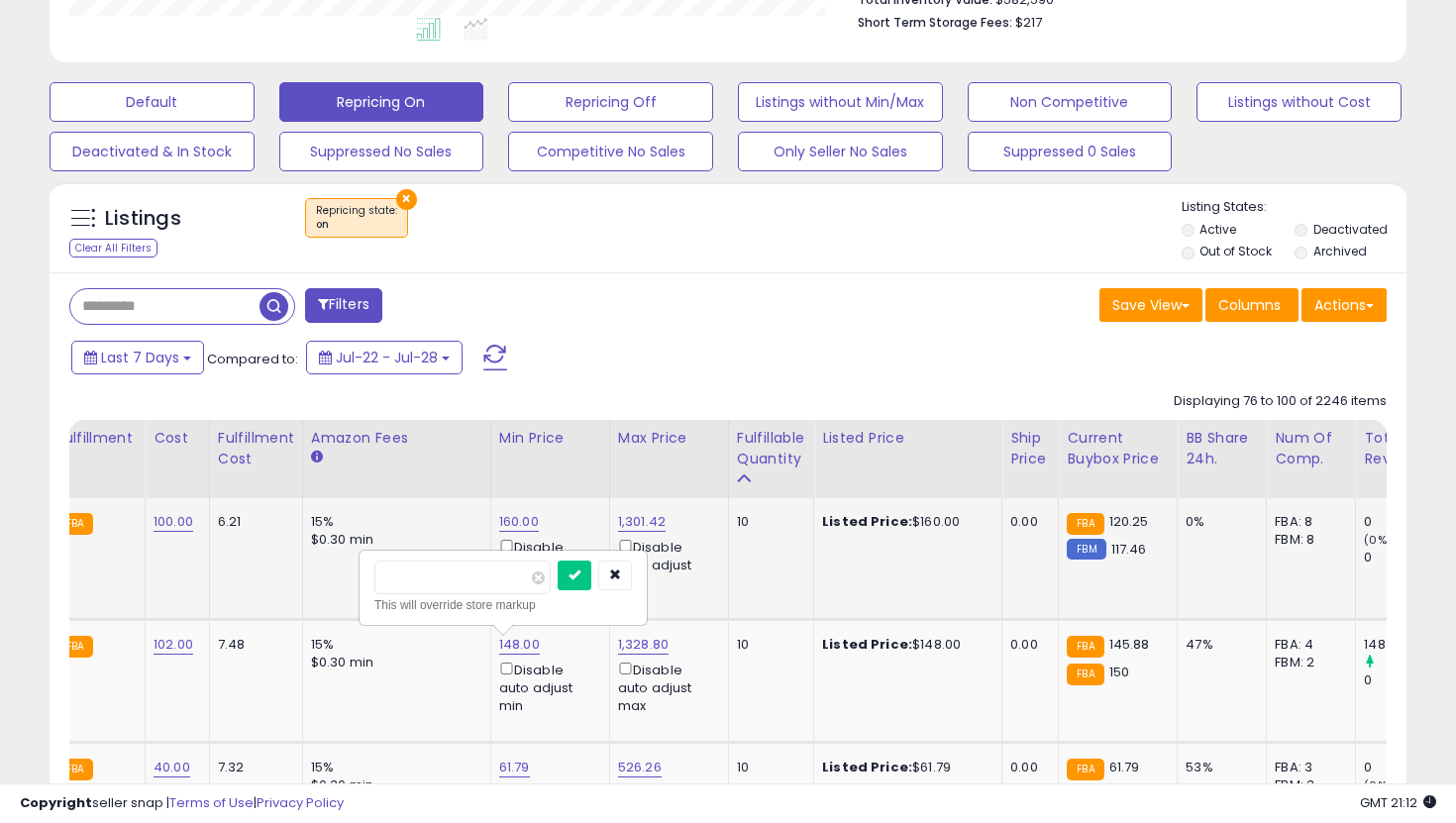 drag, startPoint x: 447, startPoint y: 585, endPoint x: 276, endPoint y: 550, distance: 174.54512 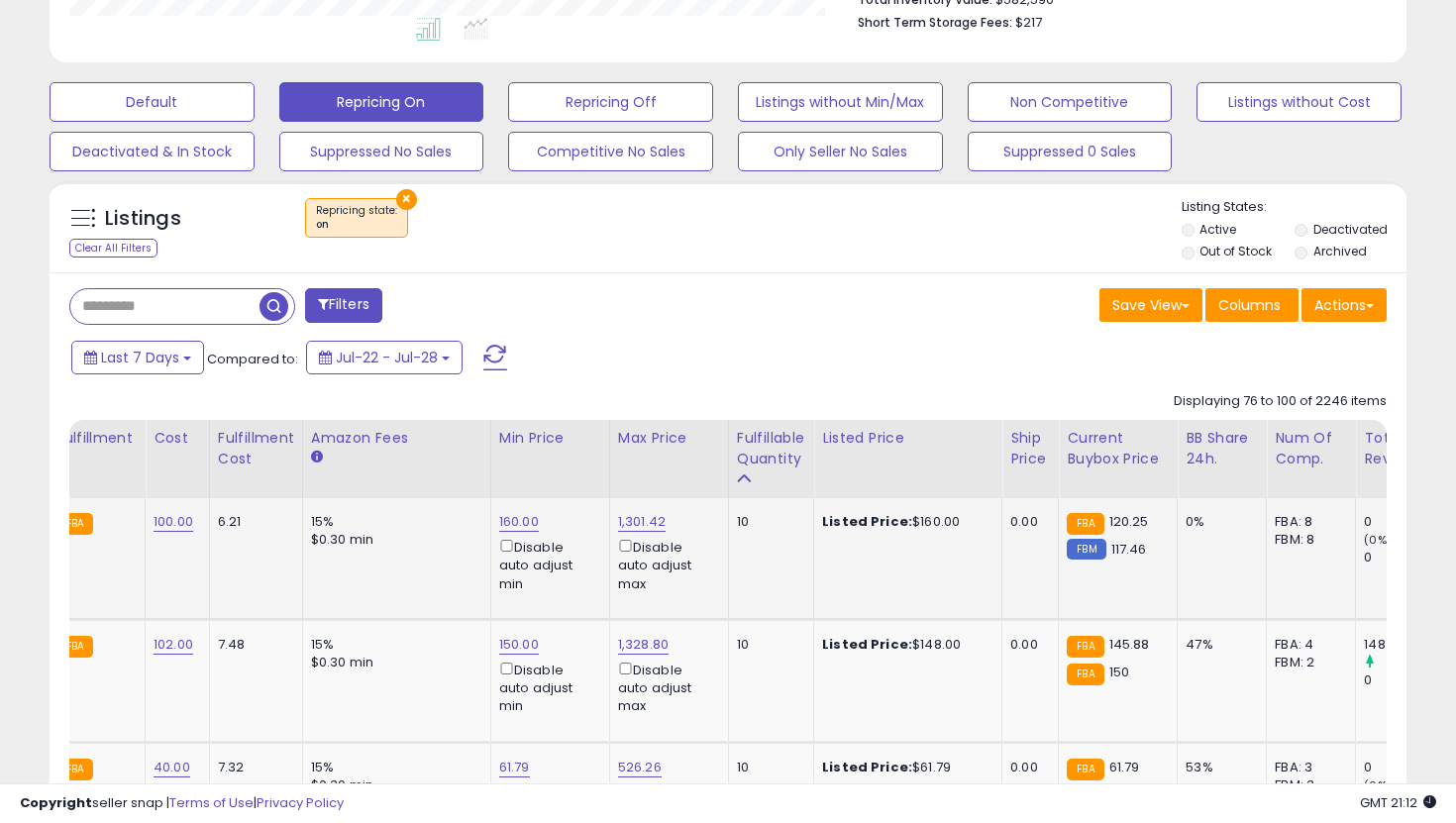 scroll, scrollTop: 0, scrollLeft: 201, axis: horizontal 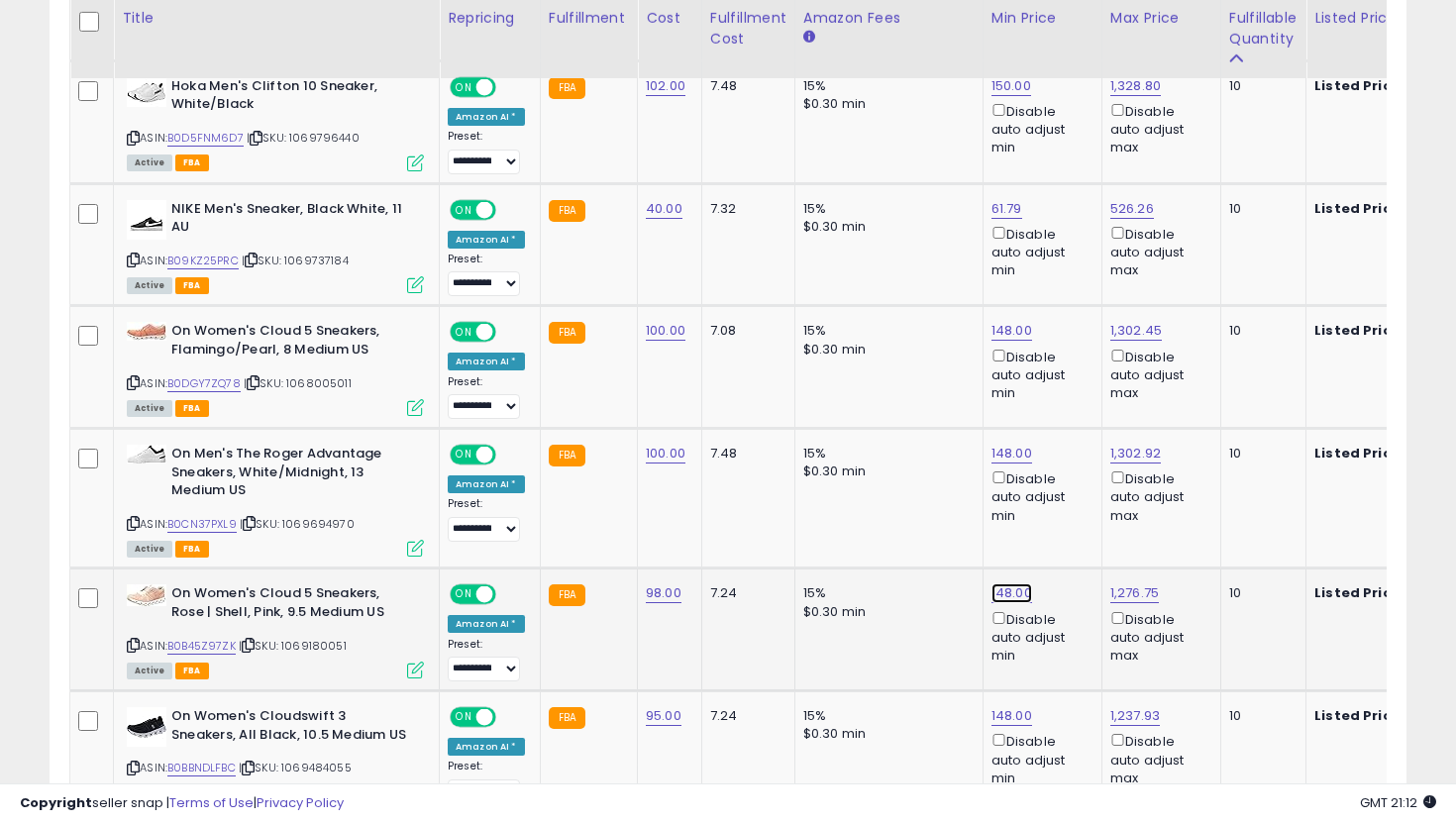 click on "148.00" at bounding box center [1011, -37] 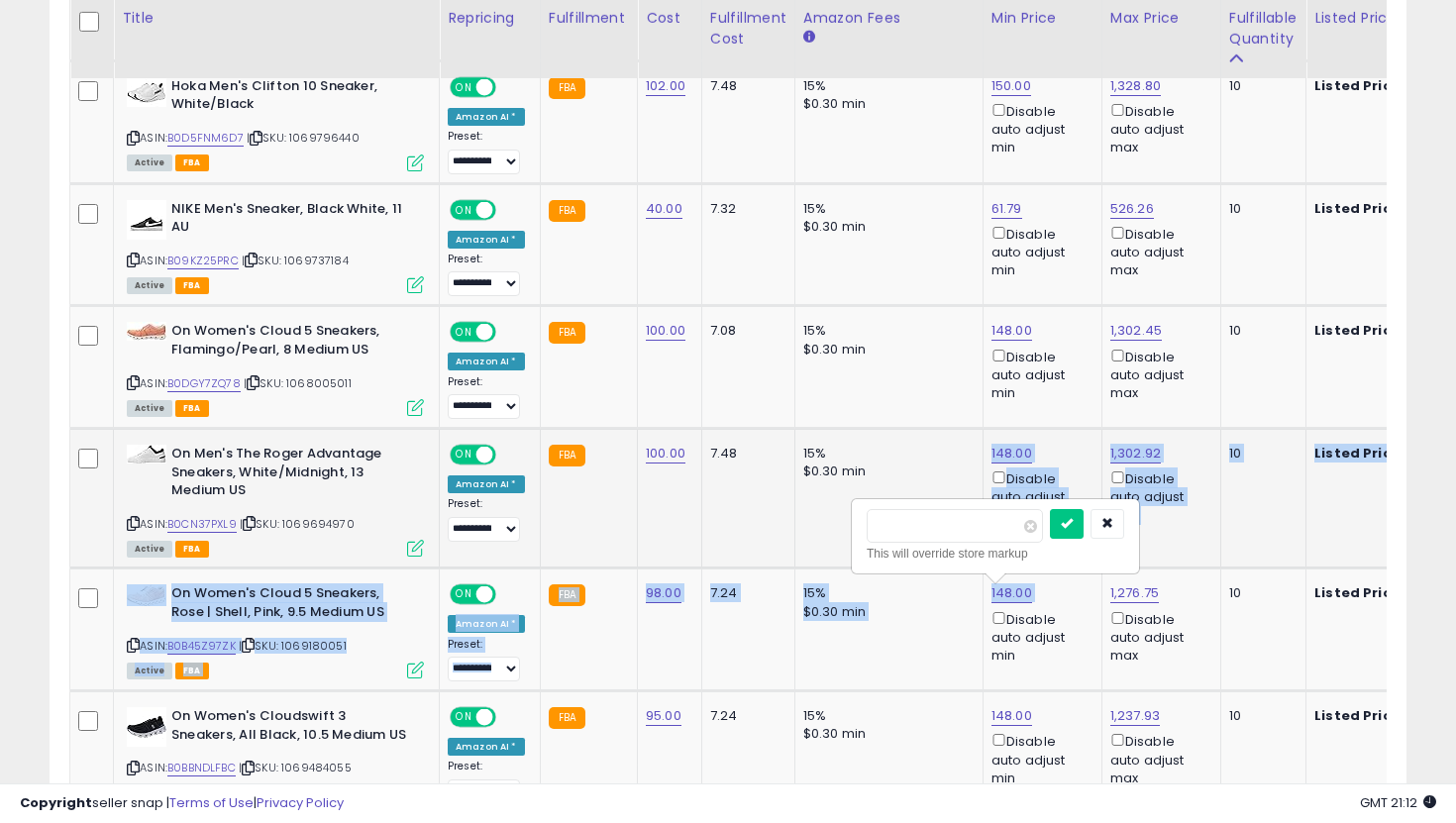 drag, startPoint x: 941, startPoint y: 544, endPoint x: 805, endPoint y: 489, distance: 146.70037 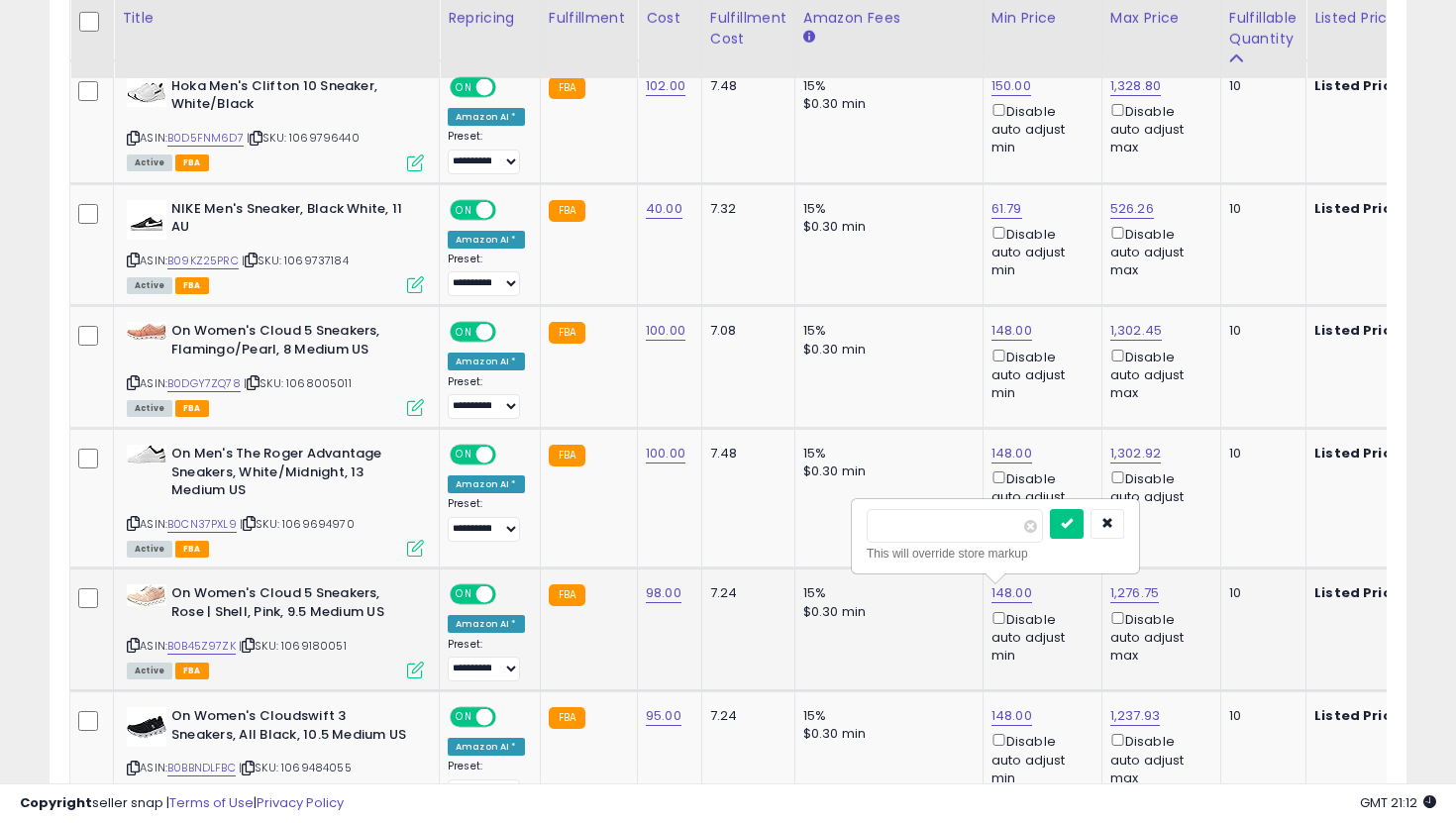 click on "This will override store markup" at bounding box center (995, 554) 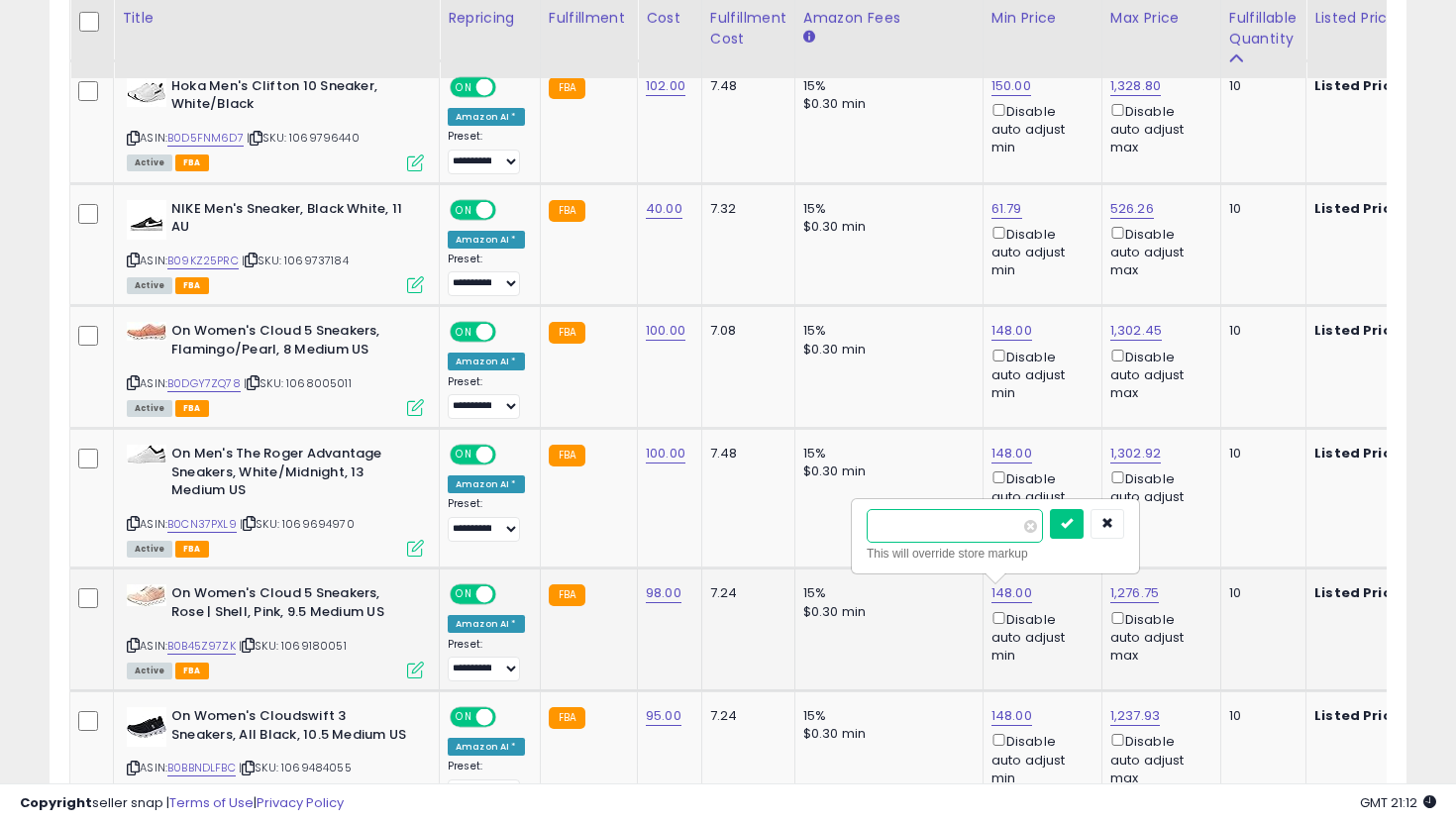 click on "******" at bounding box center (955, 526) 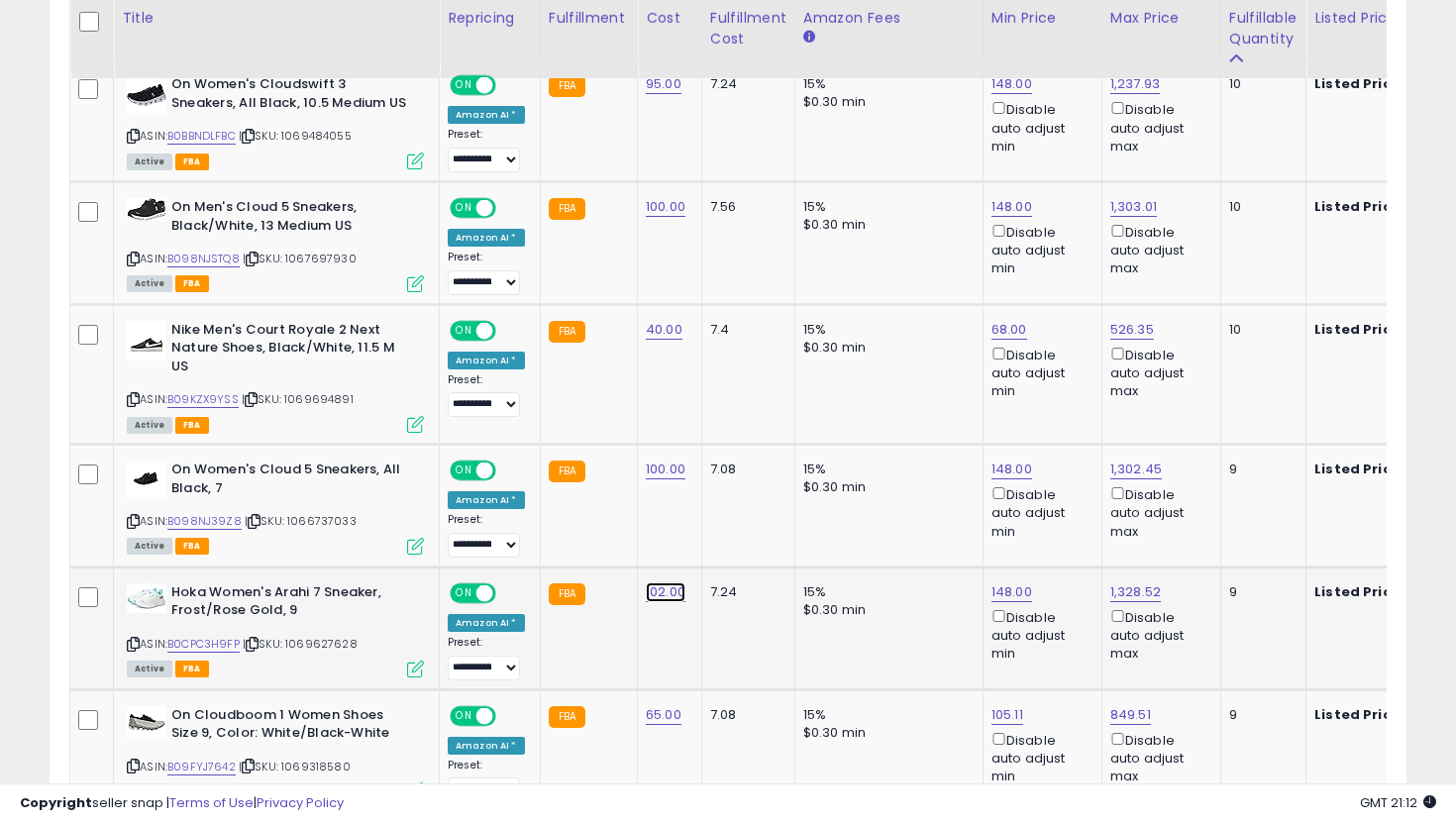 click on "102.00" at bounding box center (666, -669) 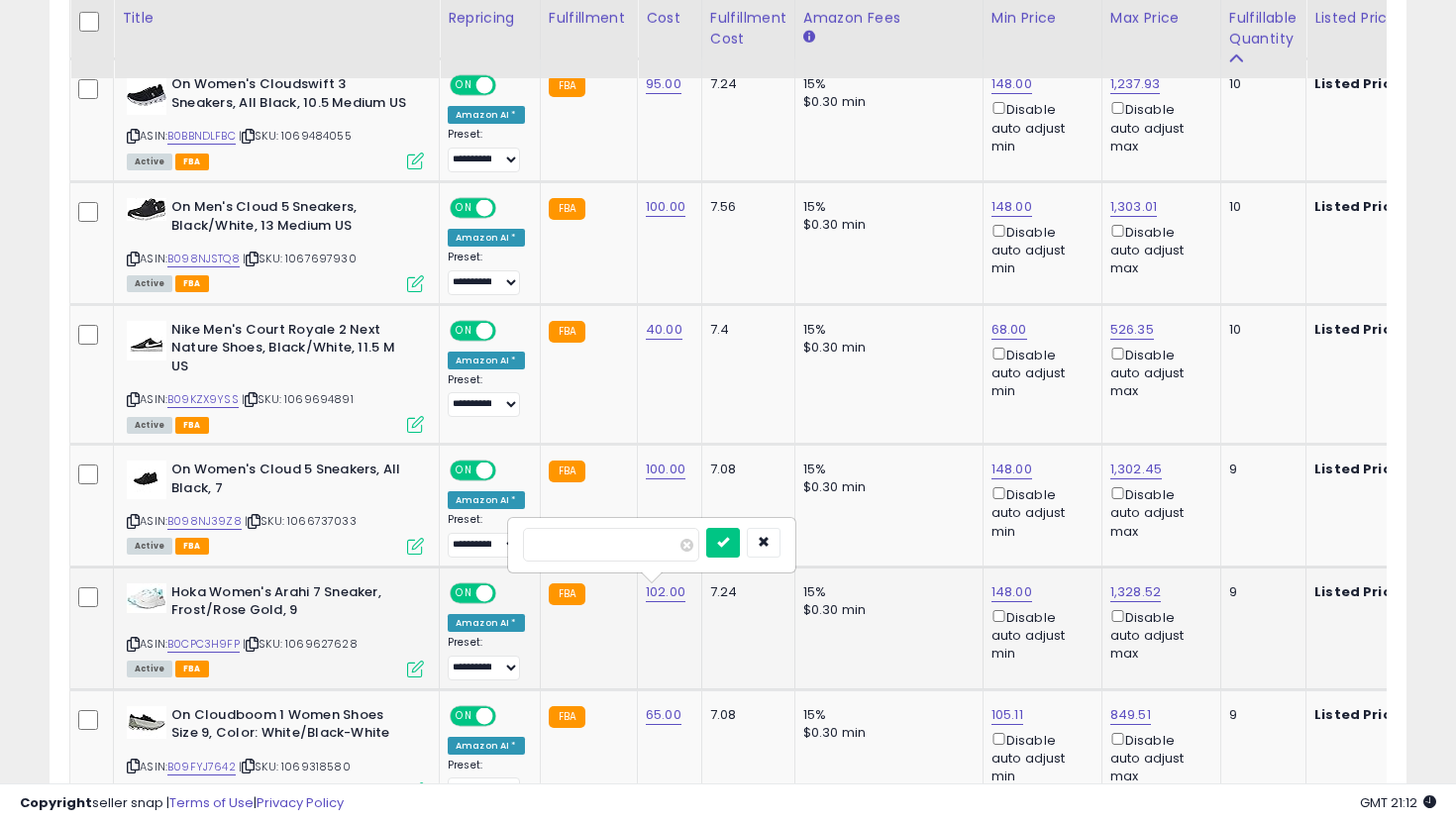 drag, startPoint x: 606, startPoint y: 541, endPoint x: 515, endPoint y: 541, distance: 91 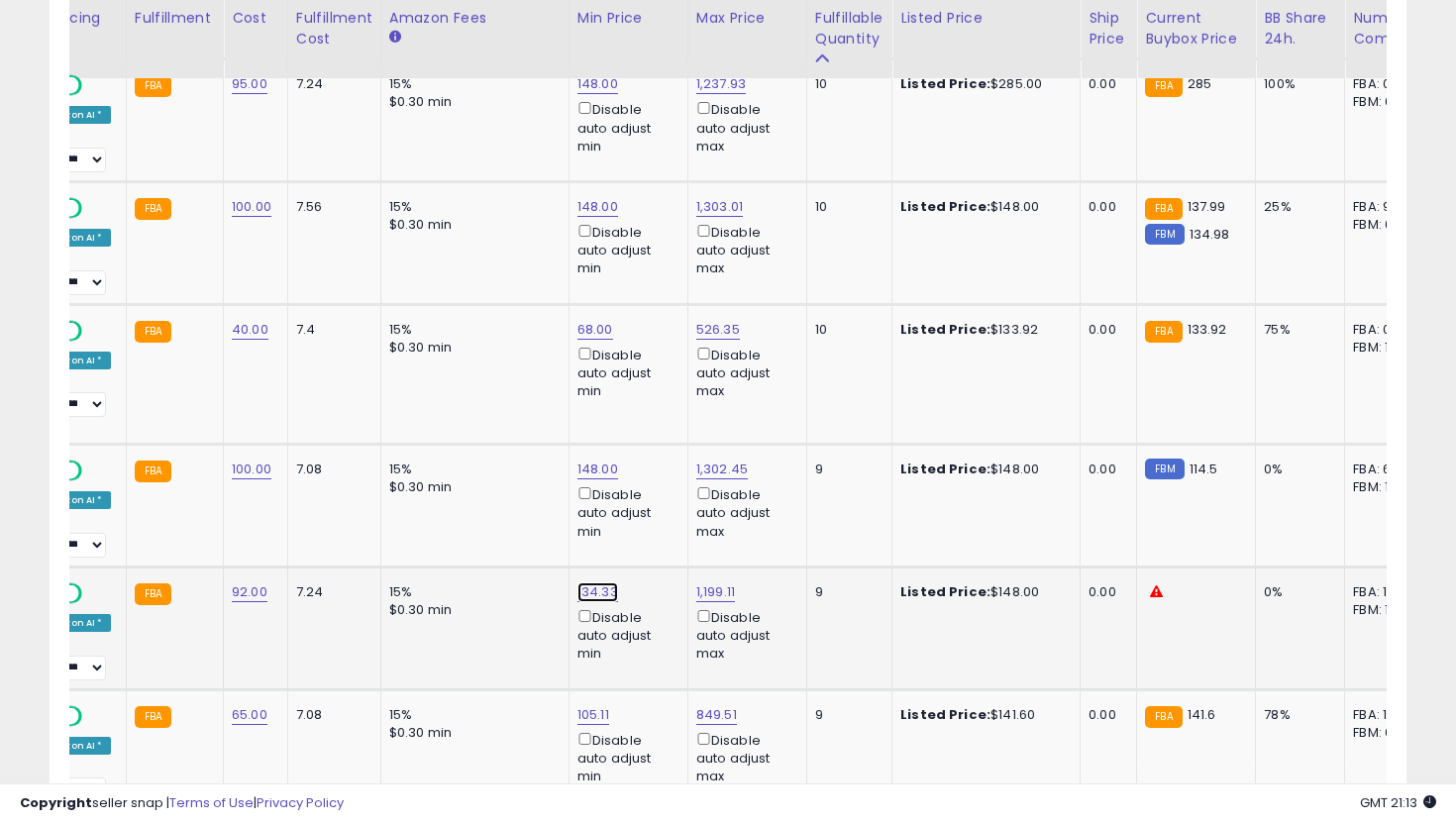 click on "134.33" at bounding box center (597, -669) 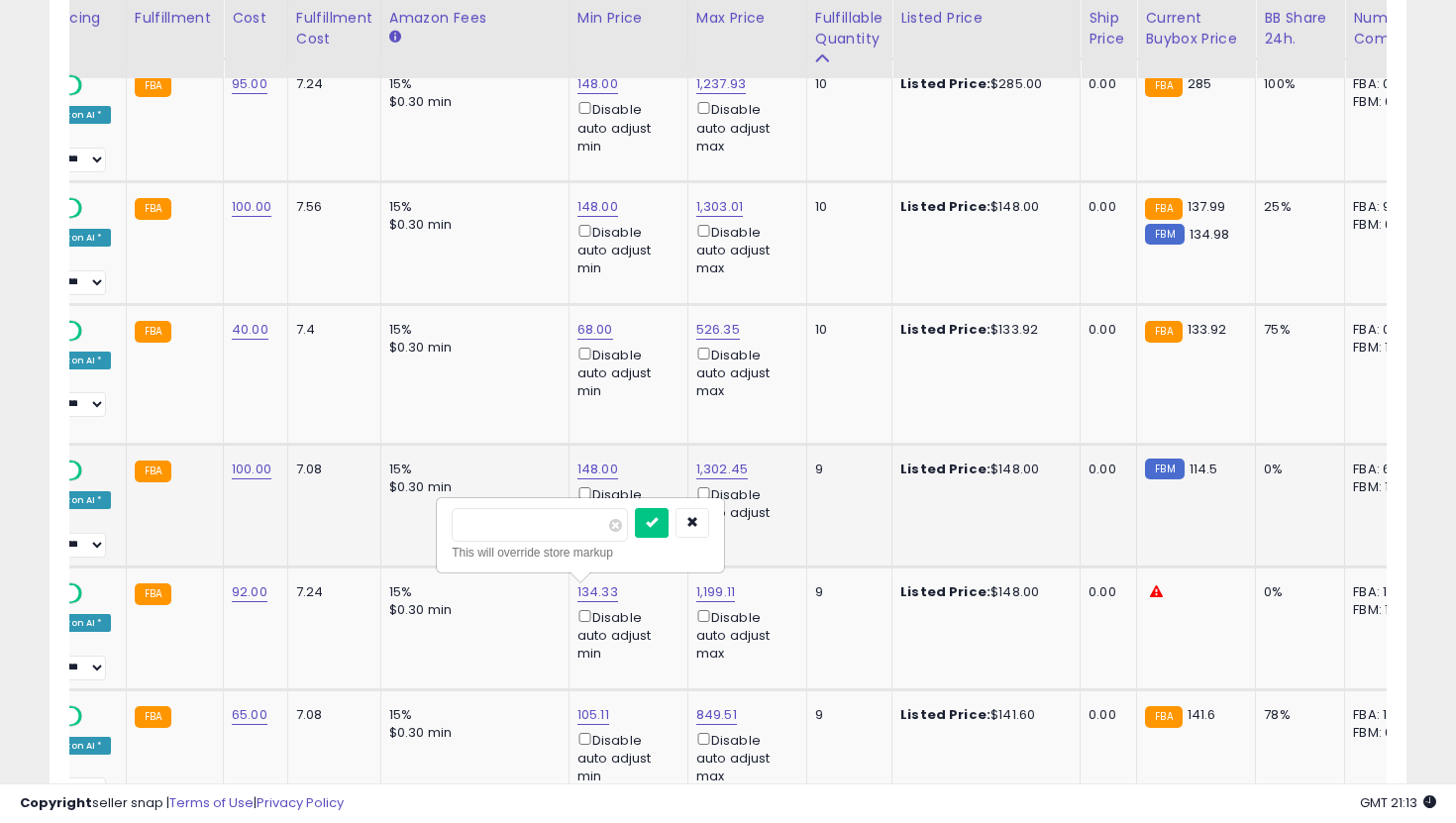 drag, startPoint x: 476, startPoint y: 513, endPoint x: 396, endPoint y: 475, distance: 88.566359 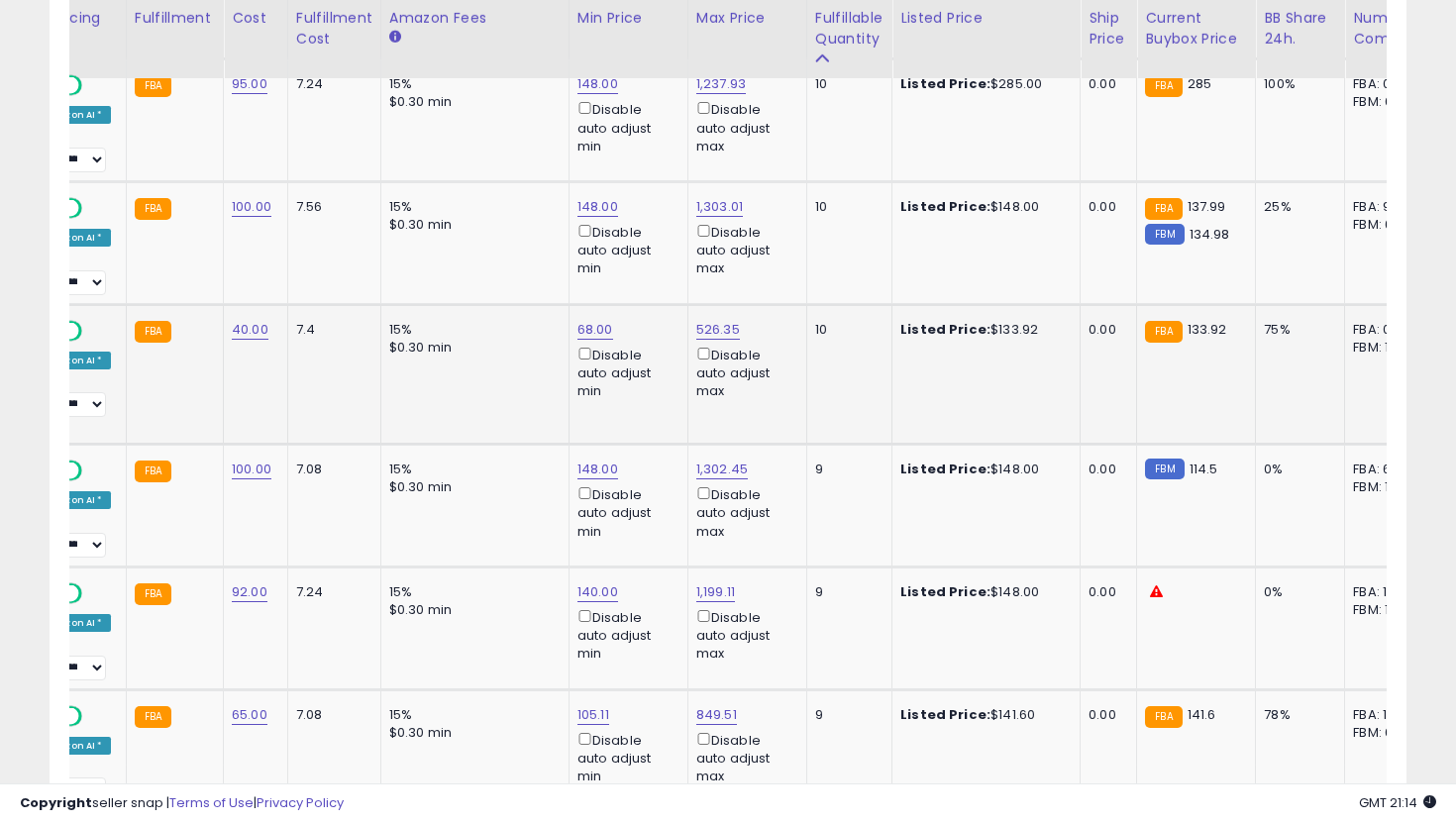 scroll, scrollTop: 0, scrollLeft: 102, axis: horizontal 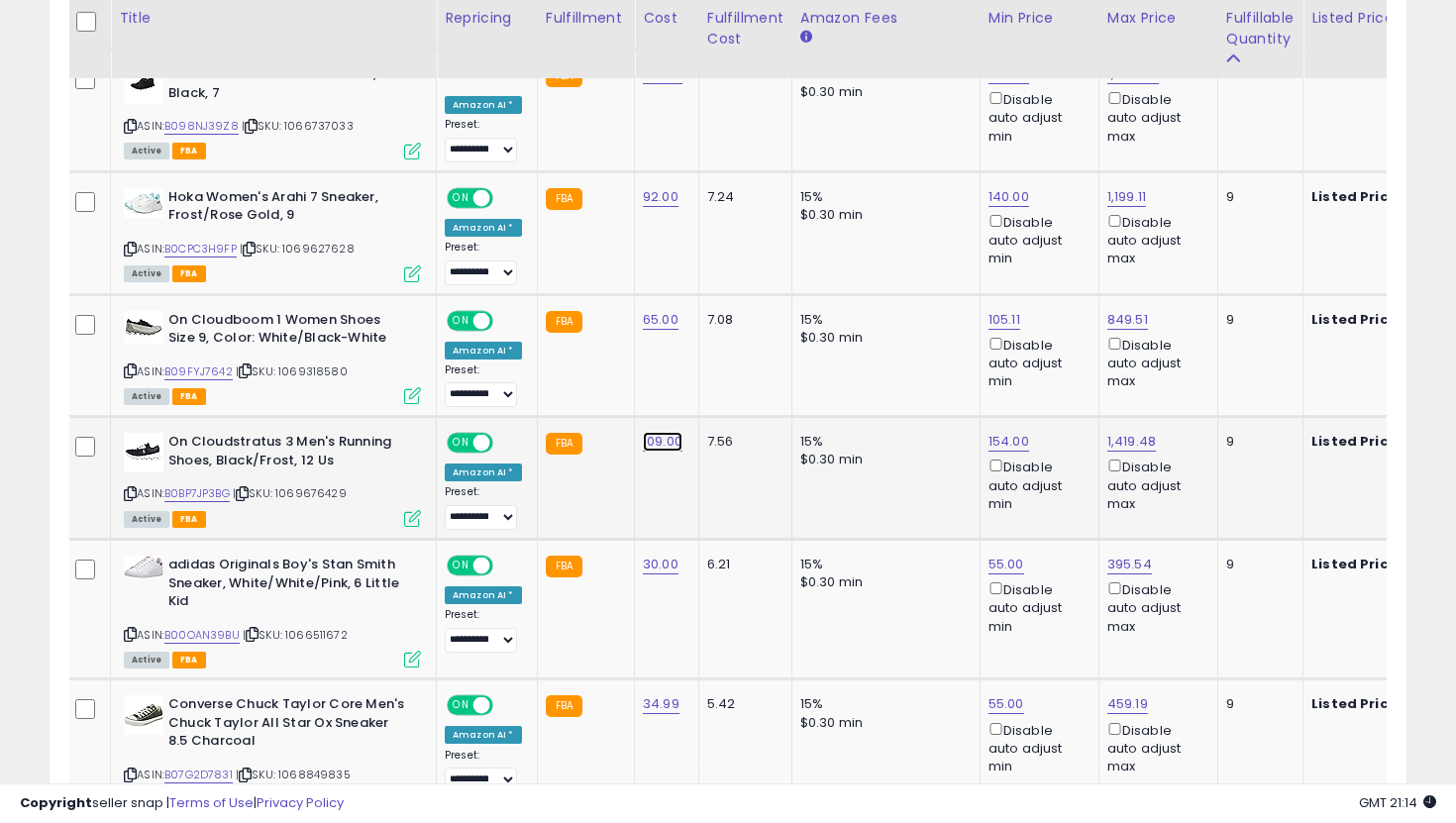 click on "109.00" at bounding box center (663, -1064) 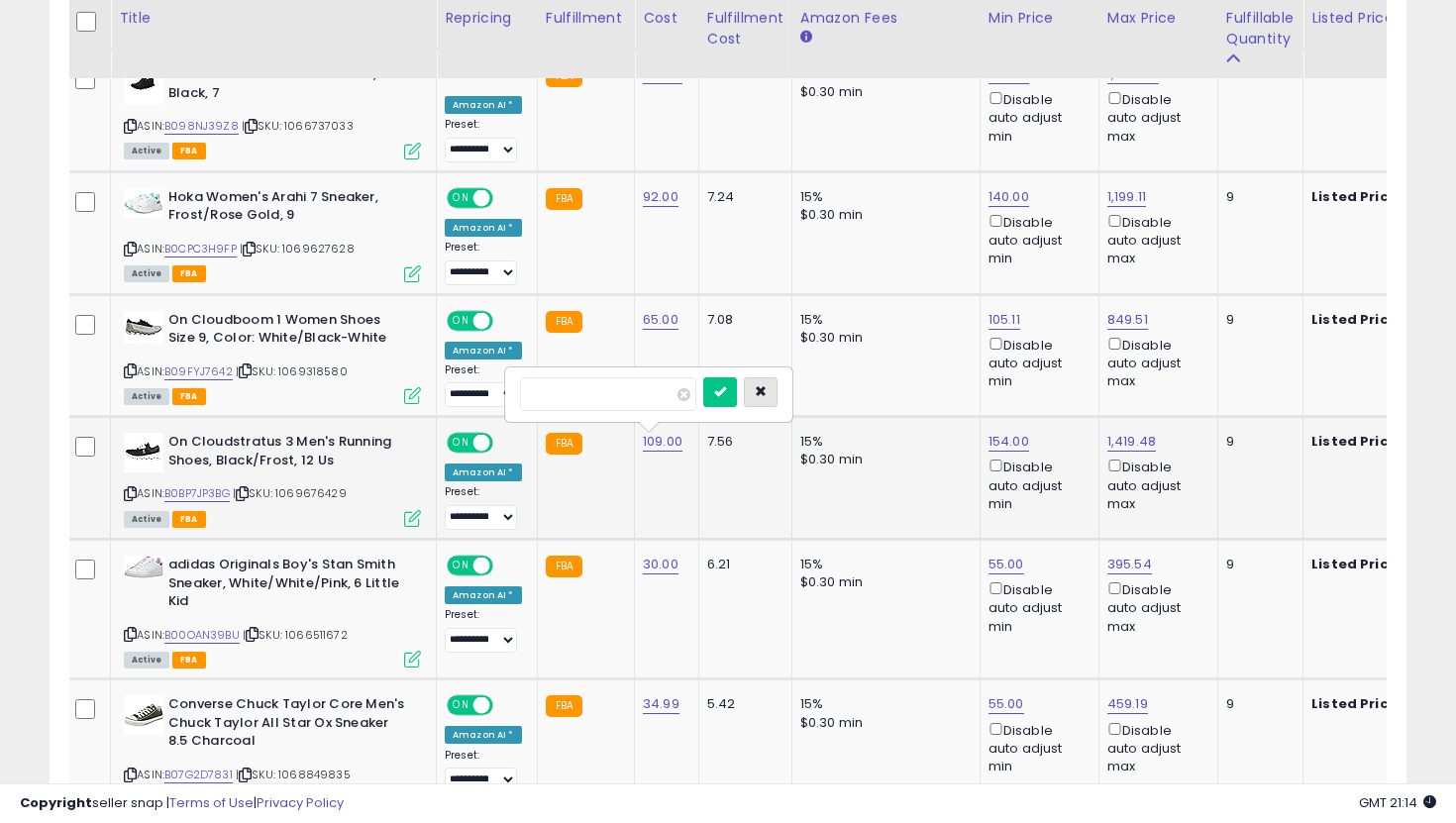 click at bounding box center [761, 392] 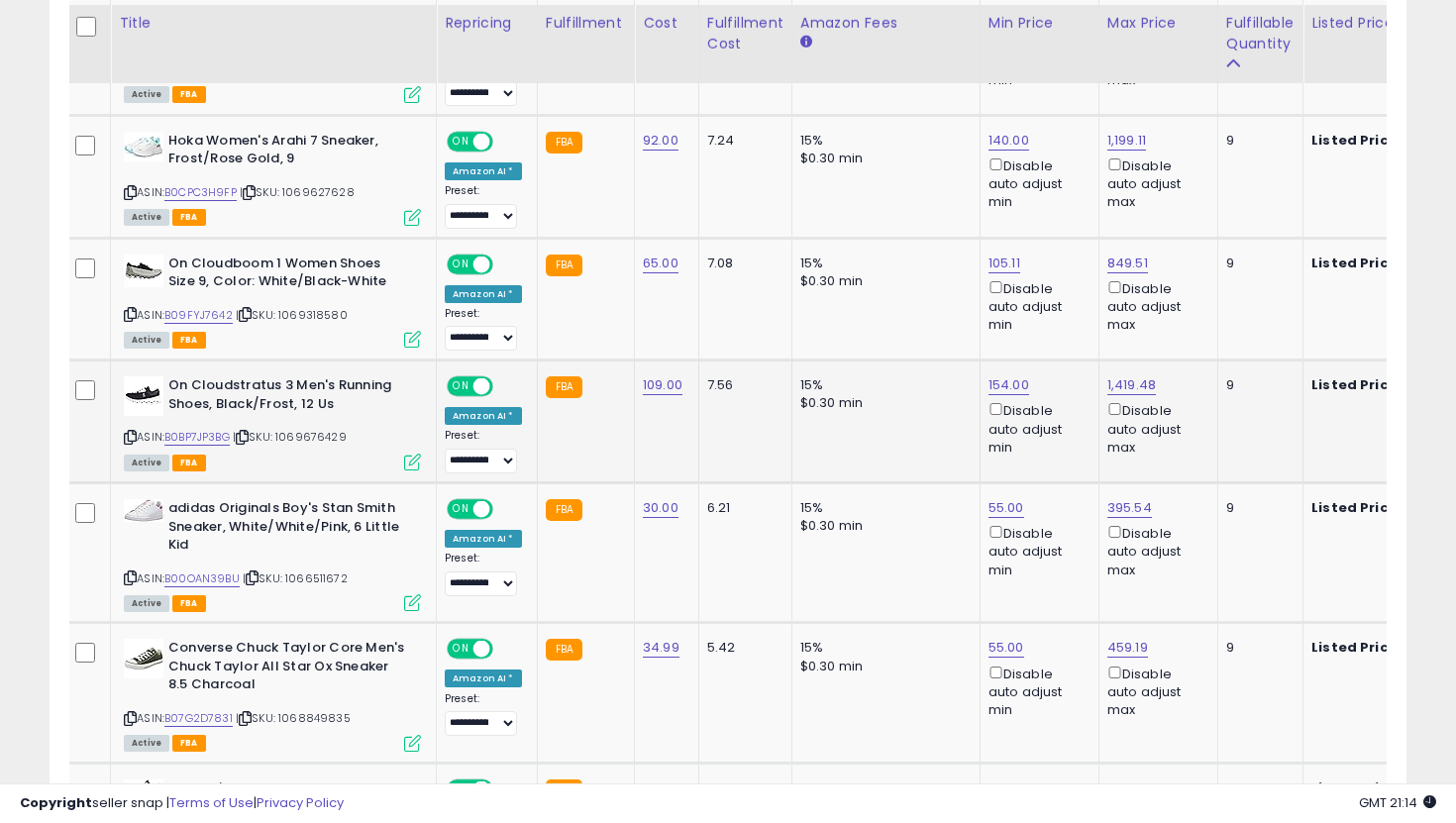 scroll, scrollTop: 2196, scrollLeft: 0, axis: vertical 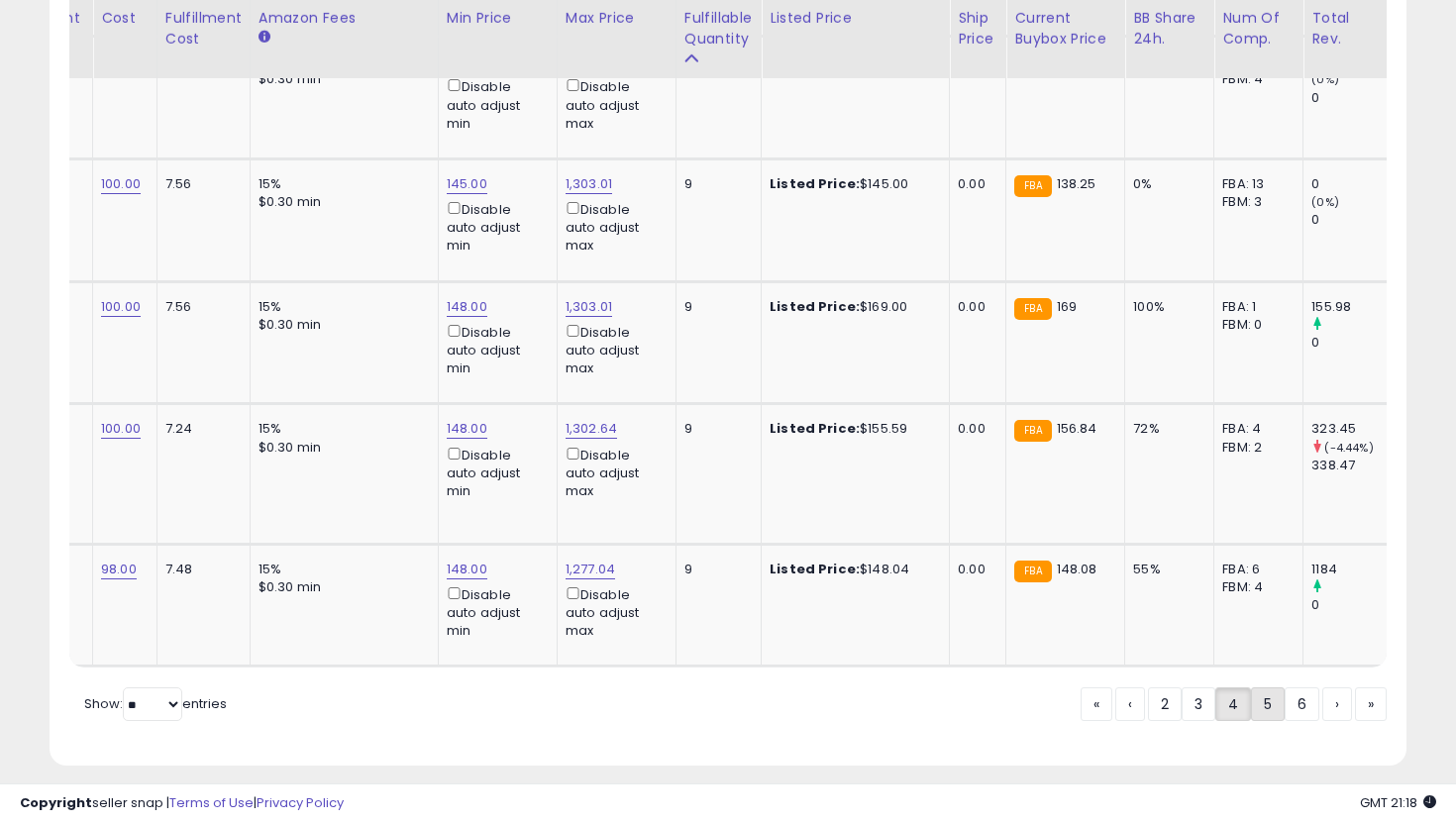 click on "5" 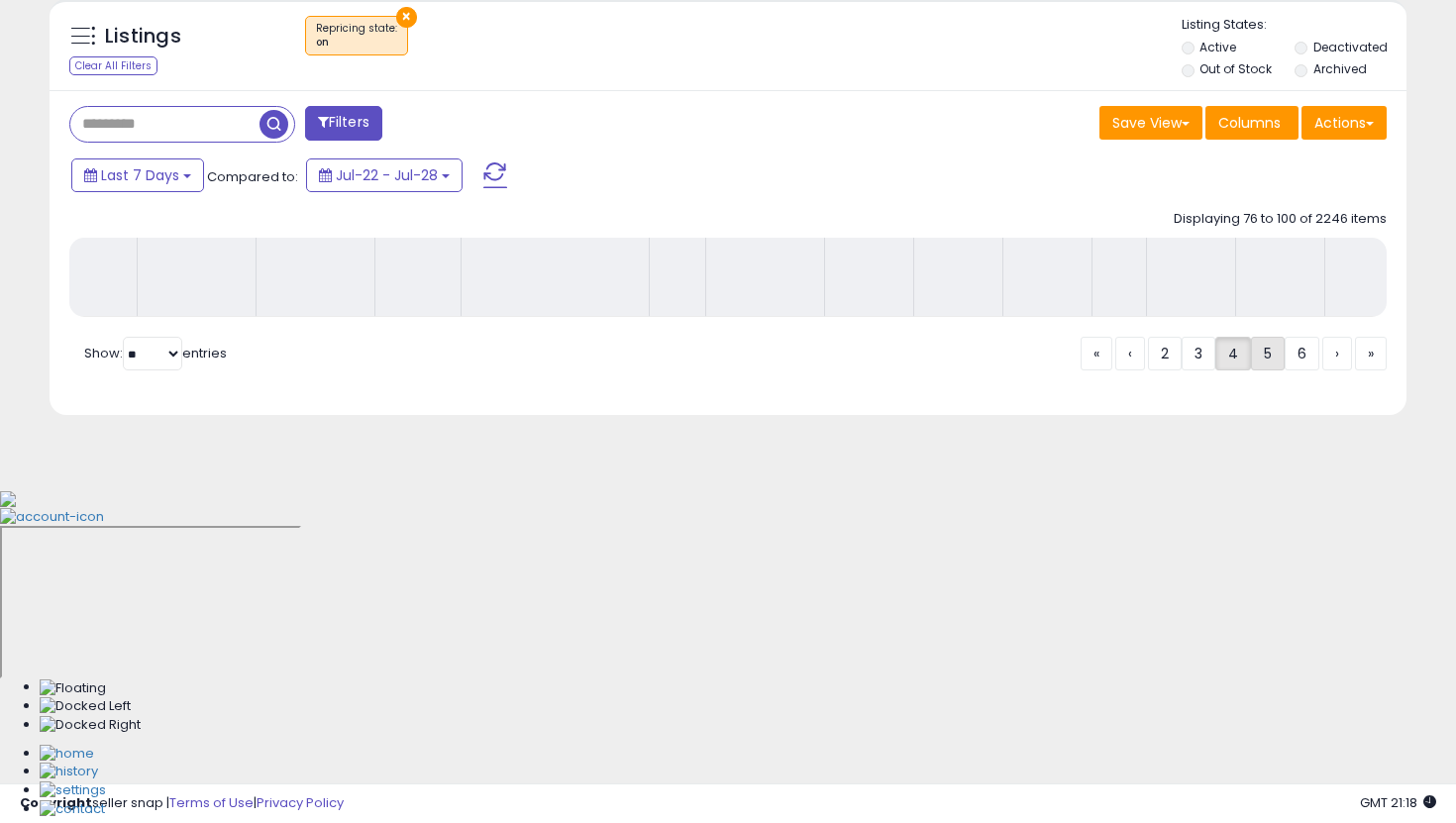 scroll, scrollTop: 390, scrollLeft: 0, axis: vertical 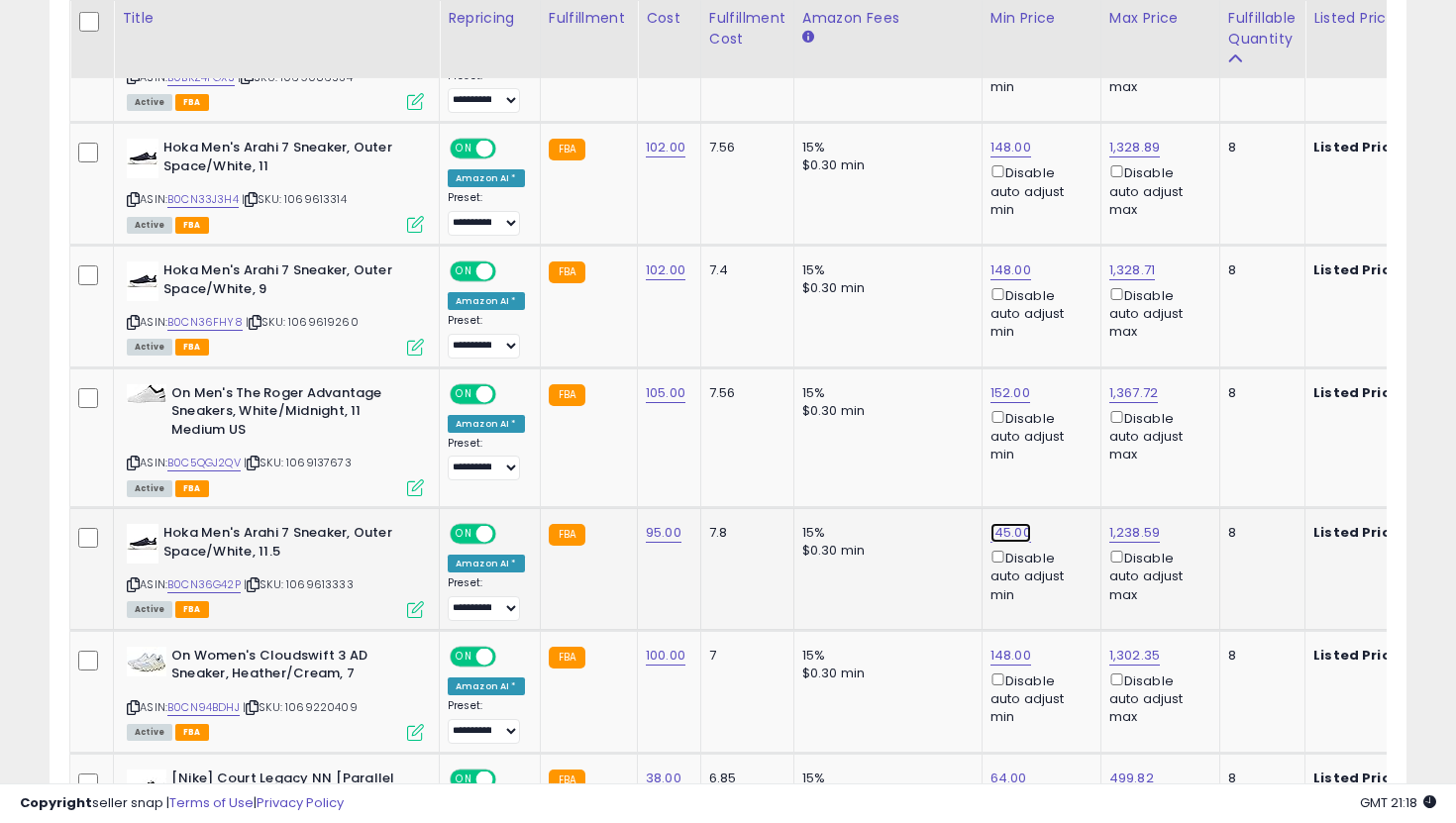 click on "145.00" at bounding box center (1006, -605) 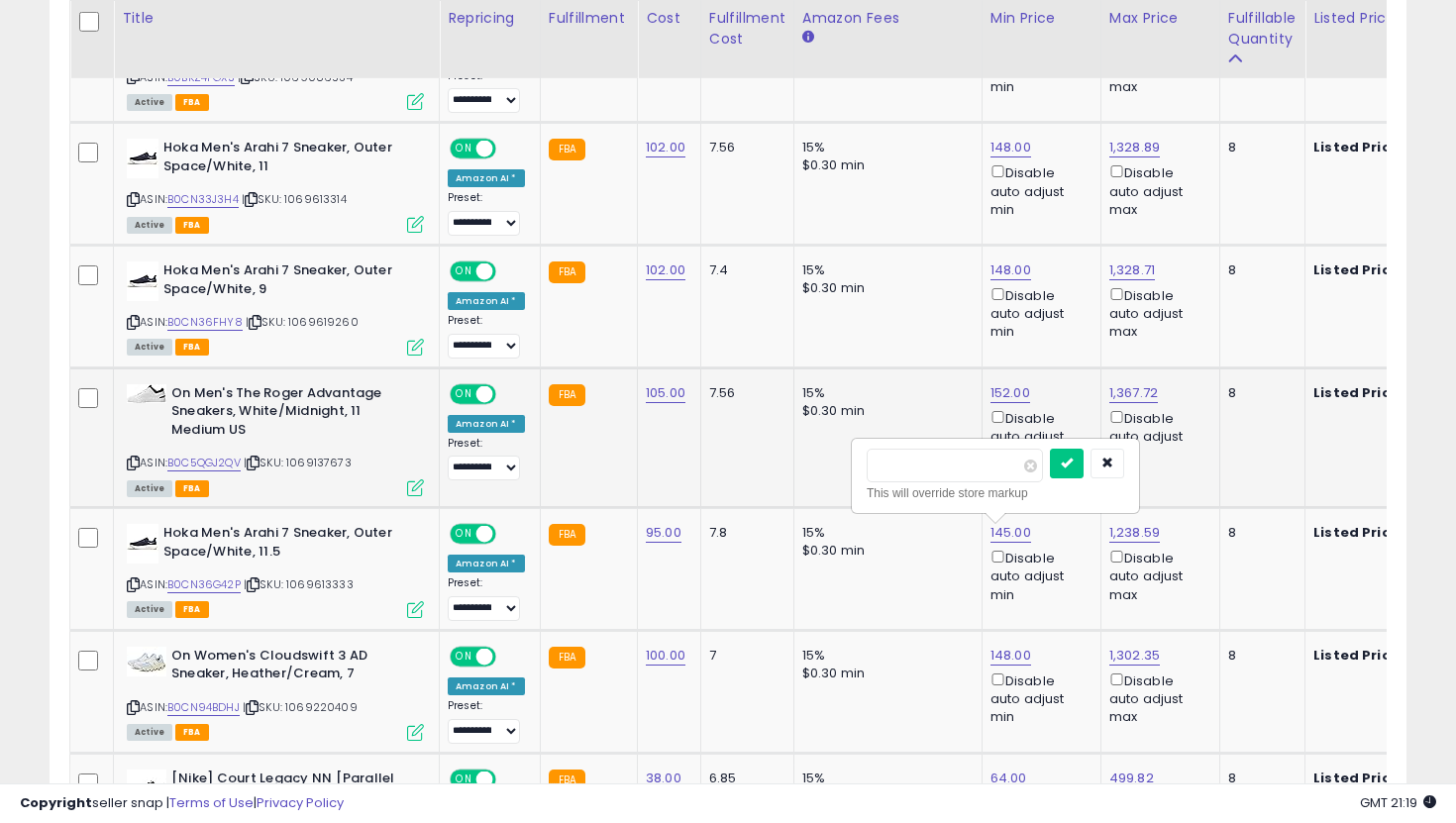 drag, startPoint x: 940, startPoint y: 469, endPoint x: 770, endPoint y: 440, distance: 172.45579 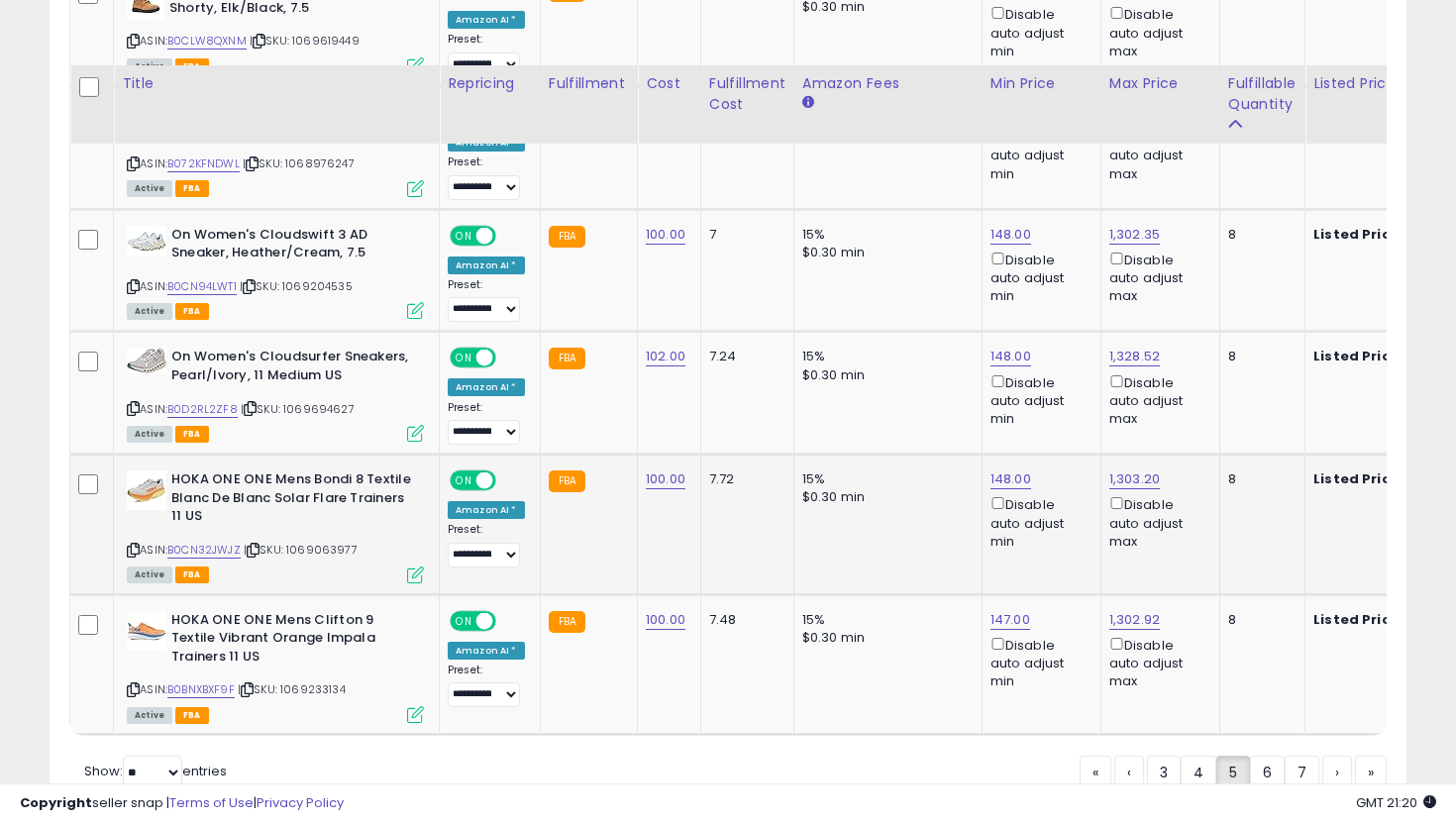 scroll, scrollTop: 3575, scrollLeft: 0, axis: vertical 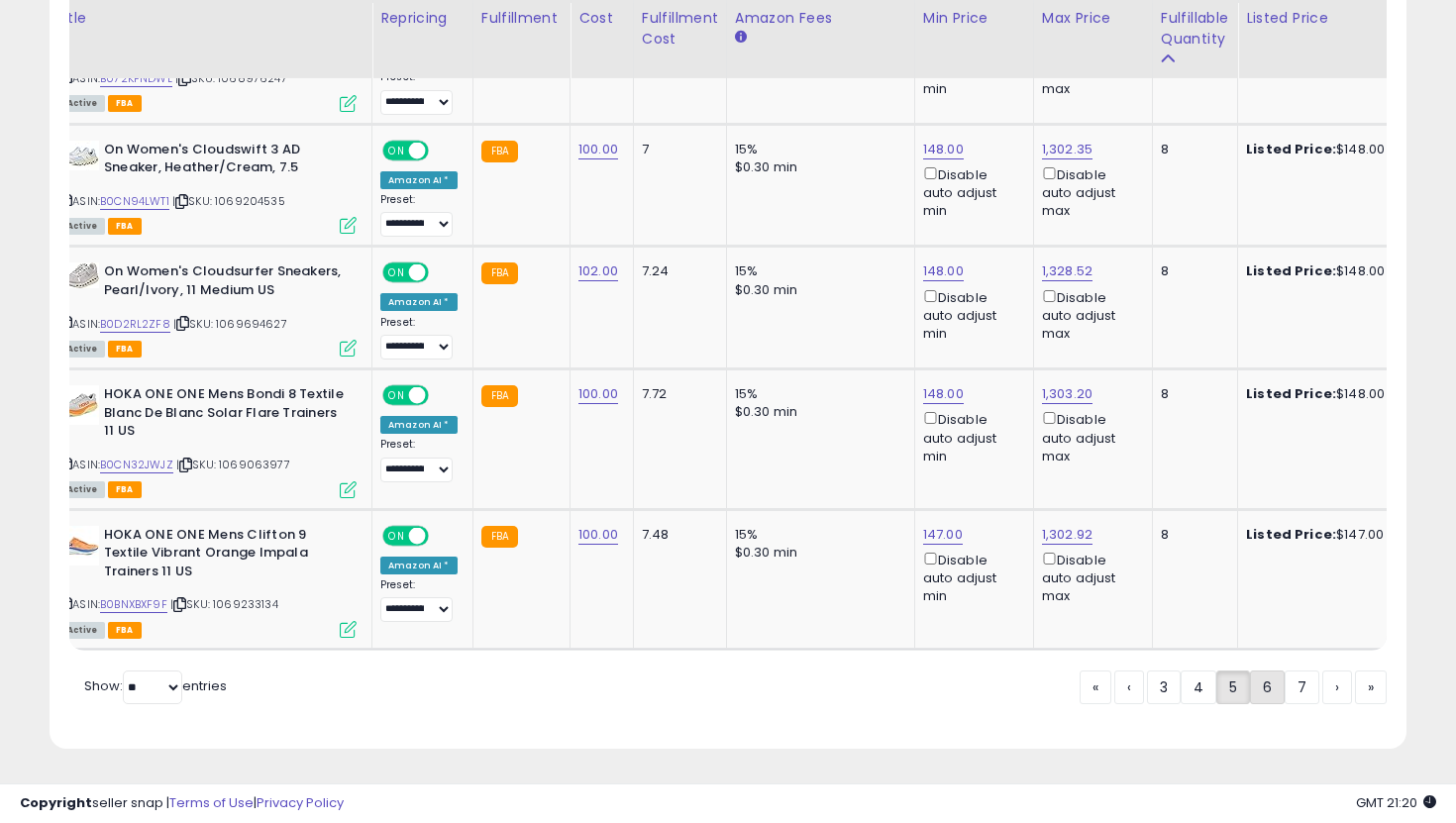 click on "6" 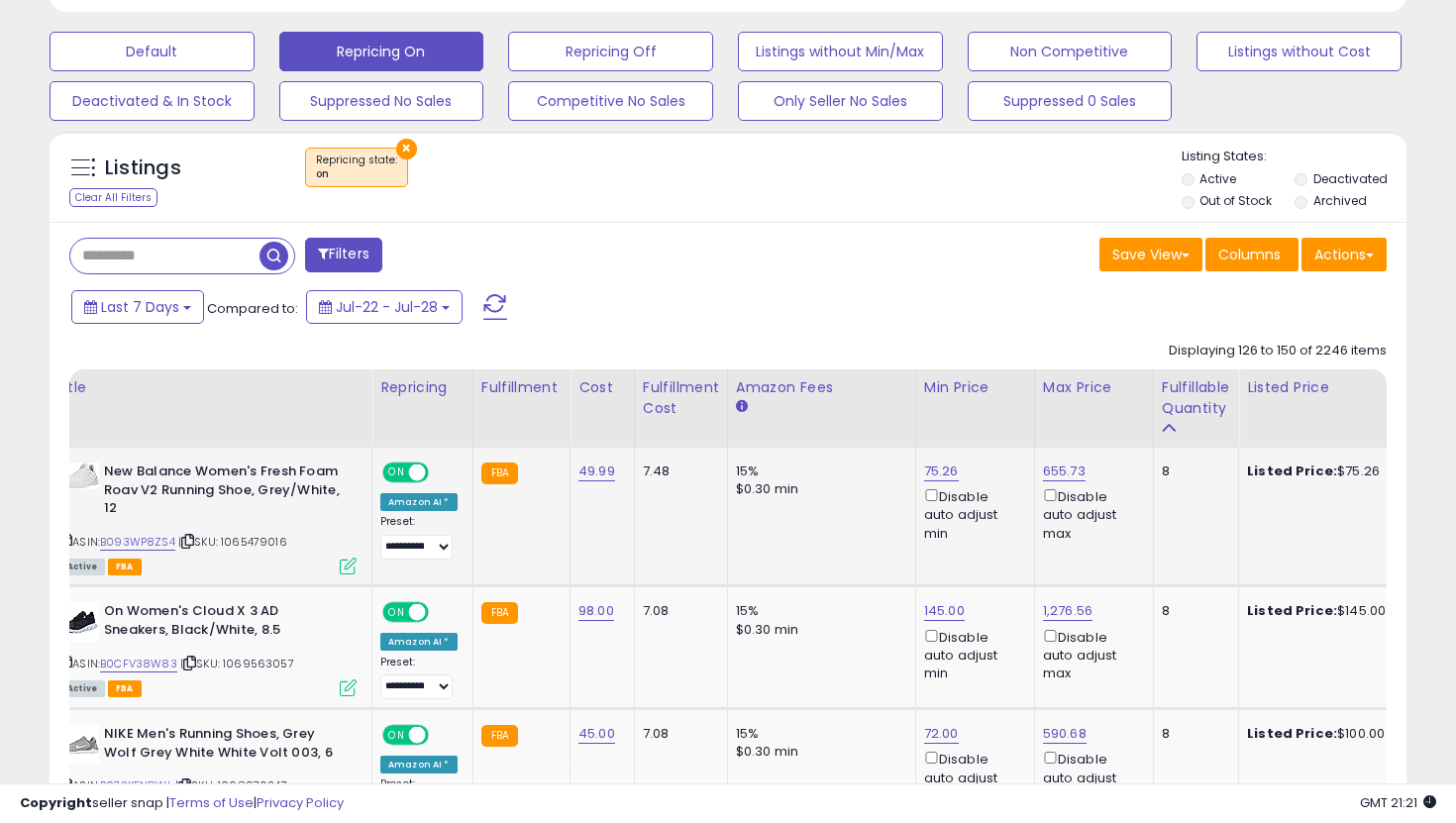 scroll, scrollTop: 591, scrollLeft: 0, axis: vertical 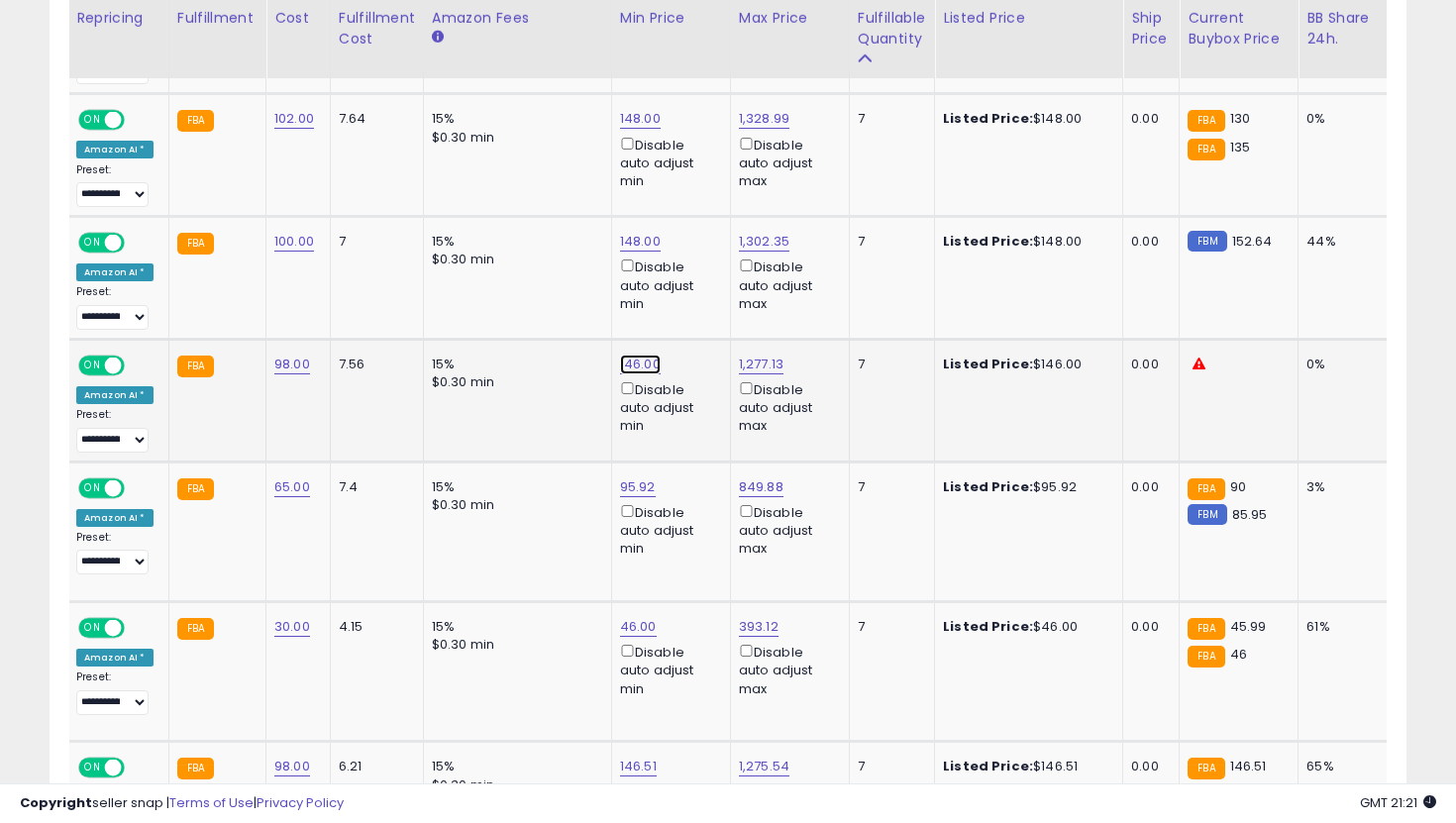 click on "146.00" at bounding box center (637, -511) 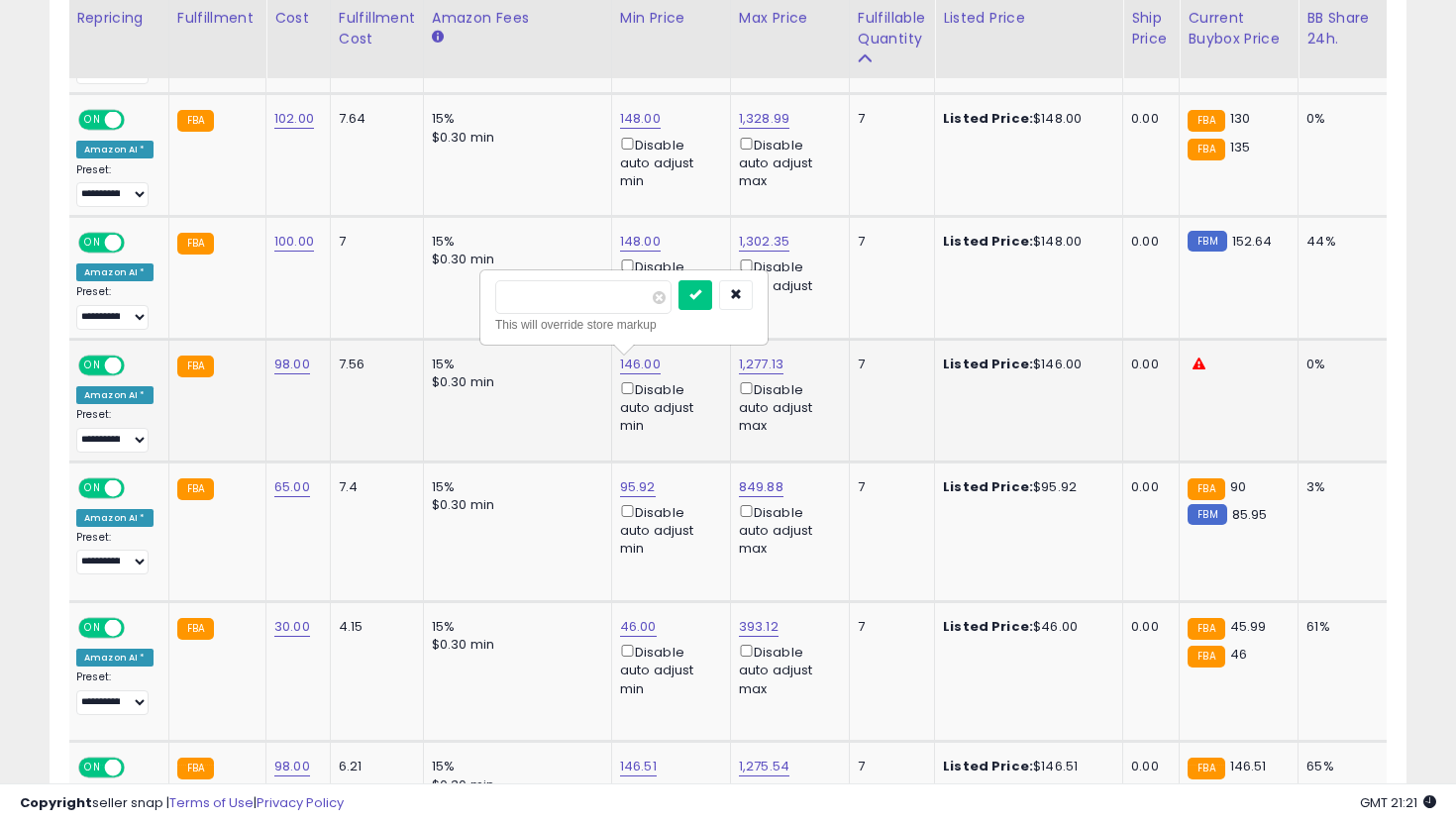 click on "******" at bounding box center [583, 297] 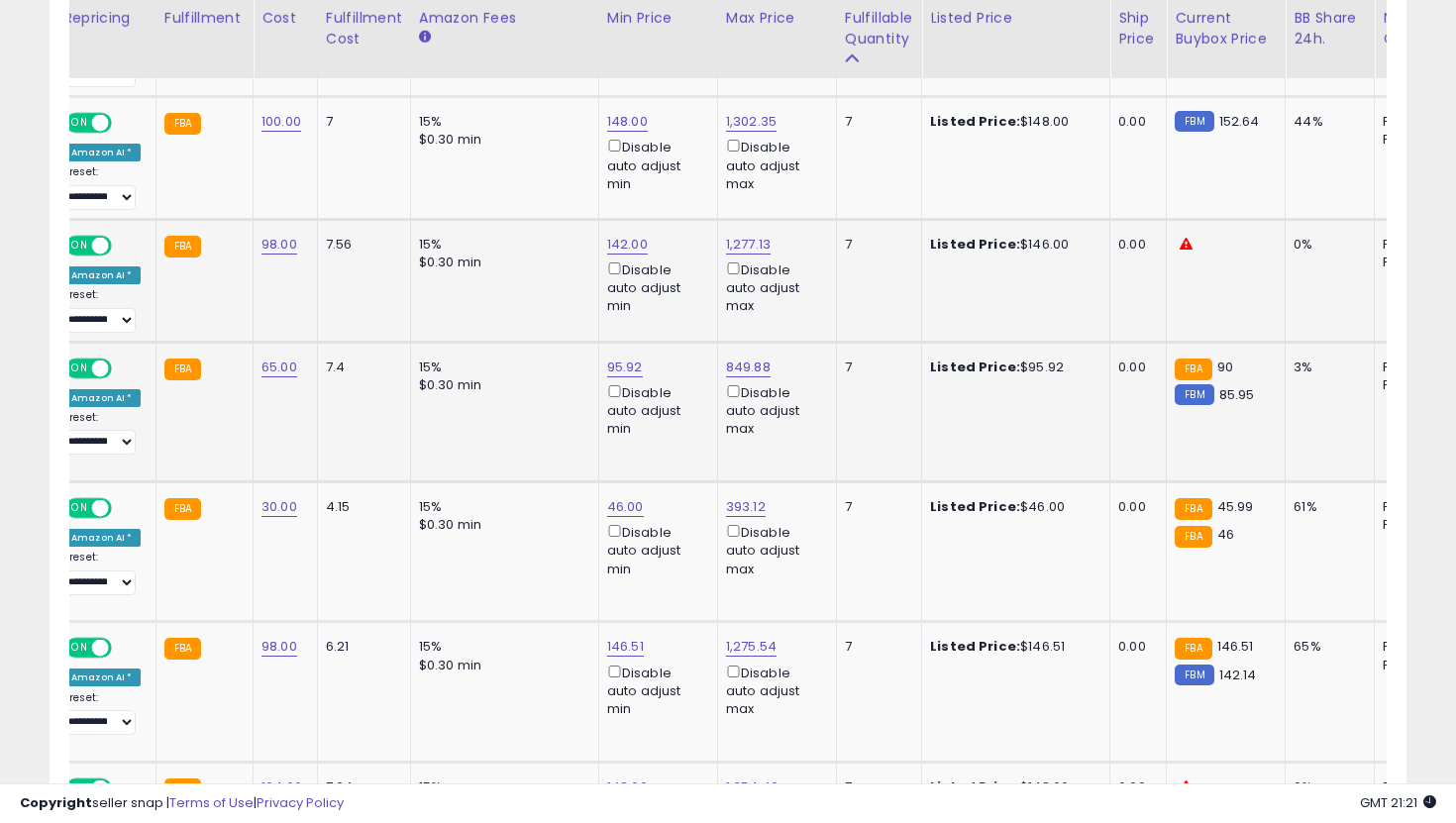 click on "65.00" 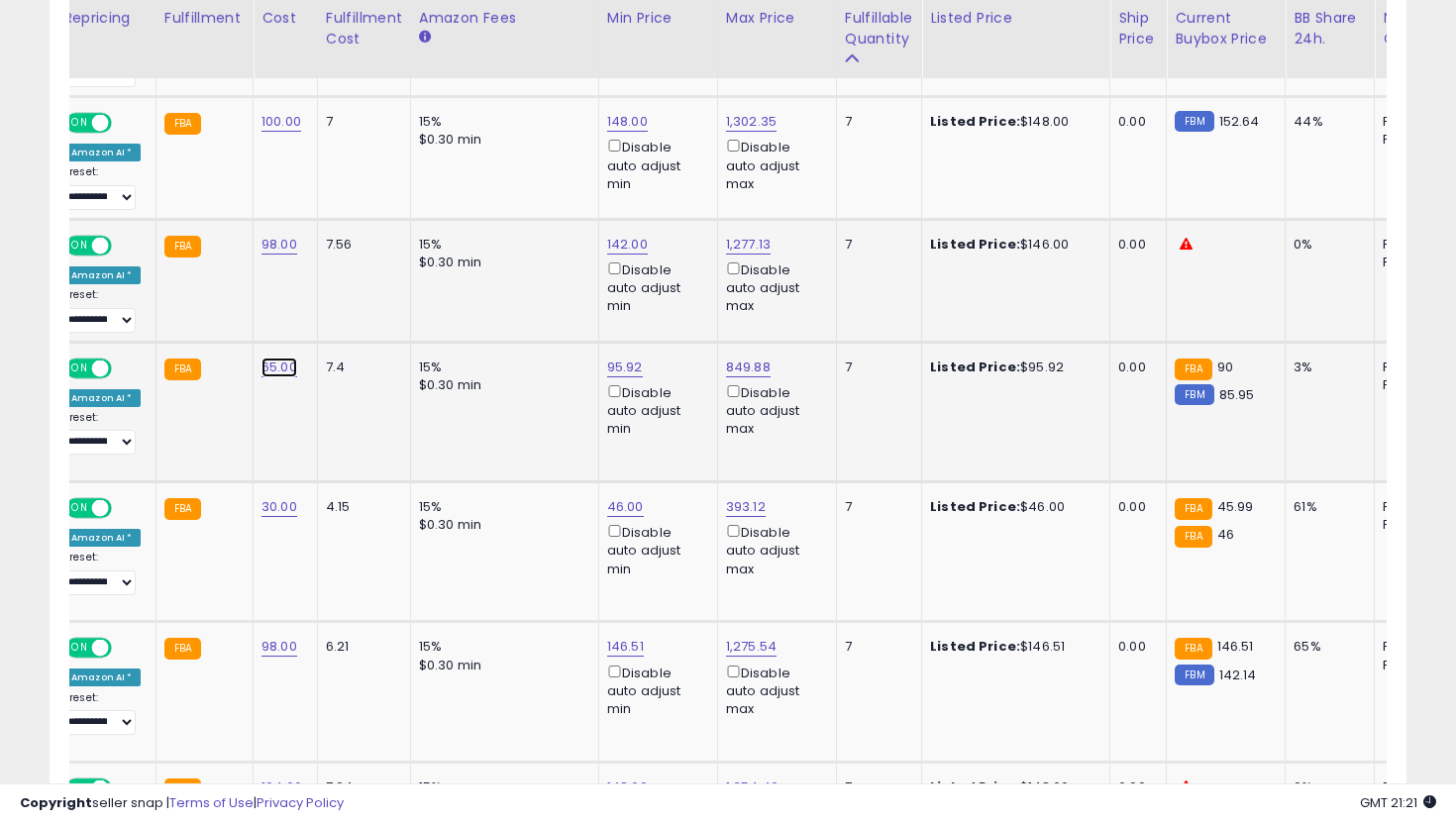 click on "65.00" at bounding box center [279, -631] 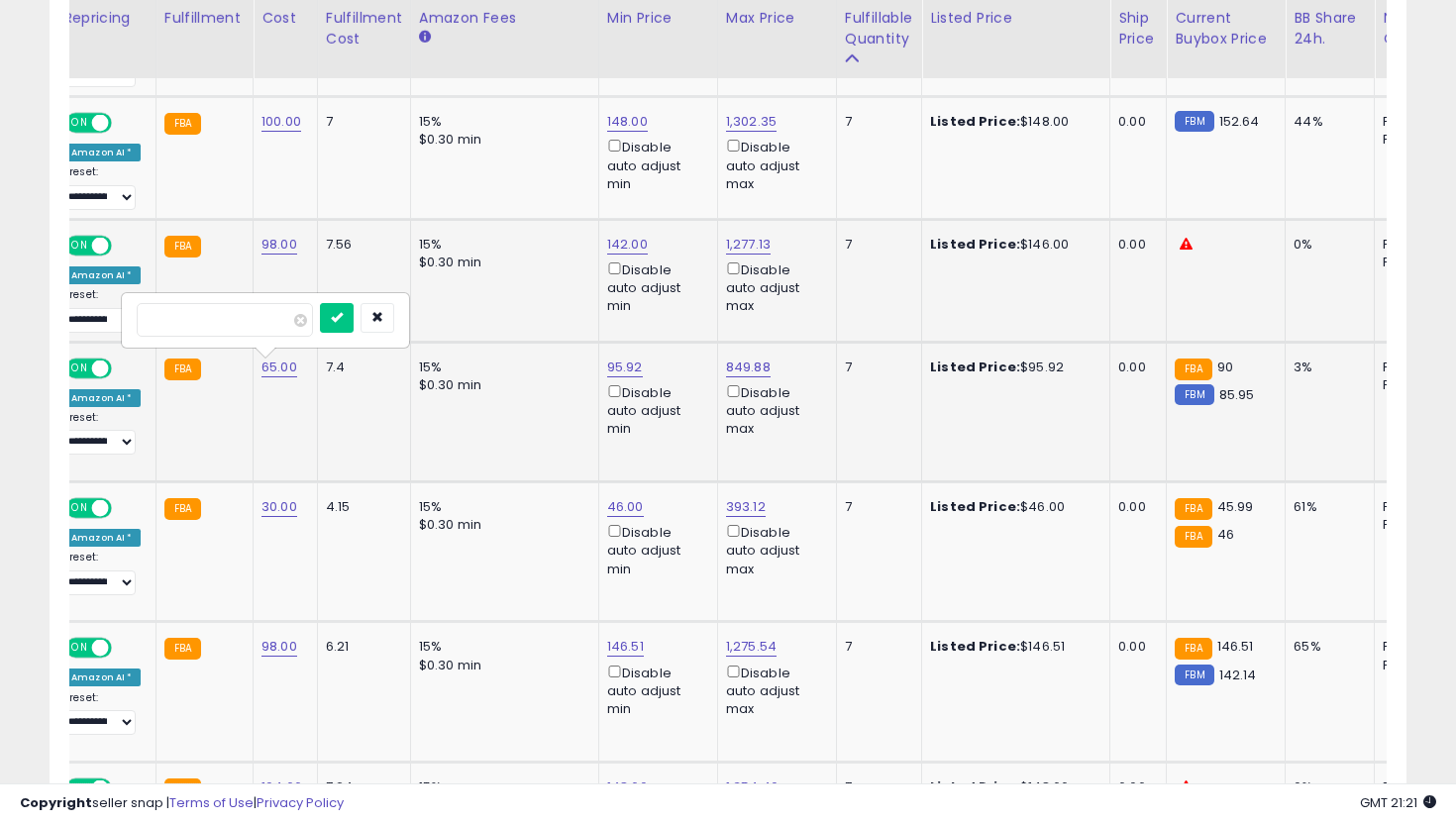 type on "*" 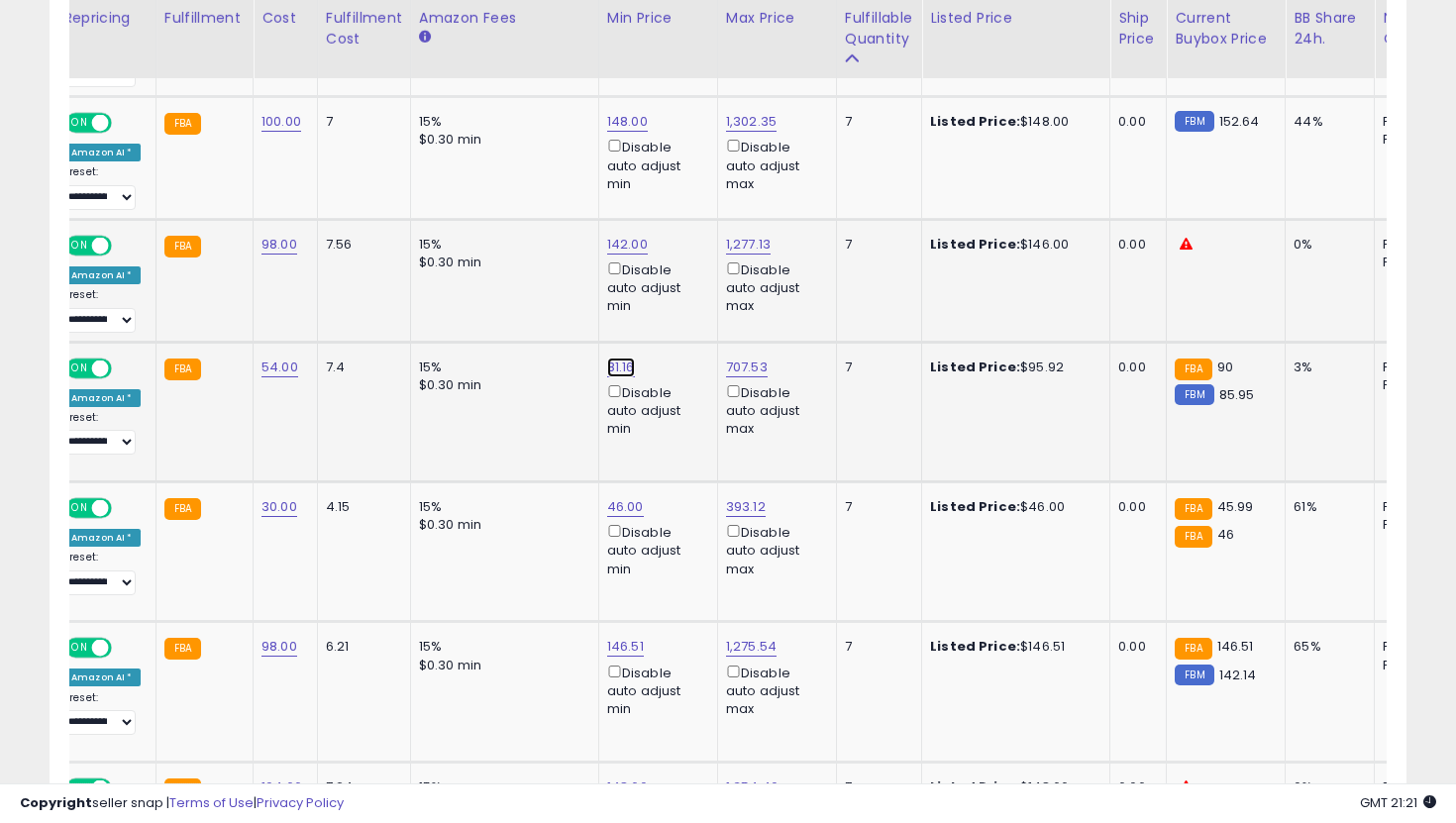 click on "81.16" at bounding box center [624, -631] 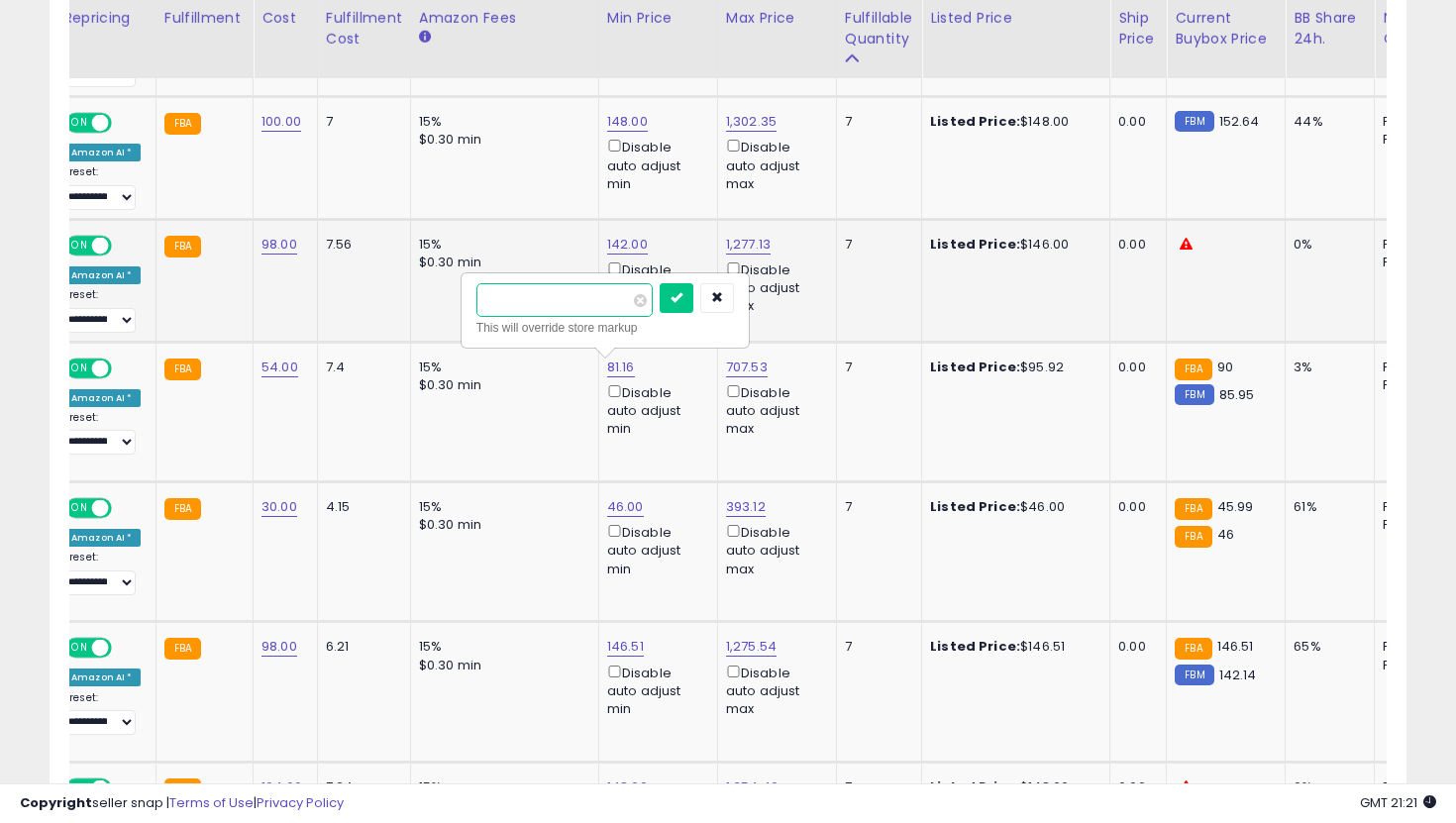 drag, startPoint x: 583, startPoint y: 294, endPoint x: 412, endPoint y: 294, distance: 171 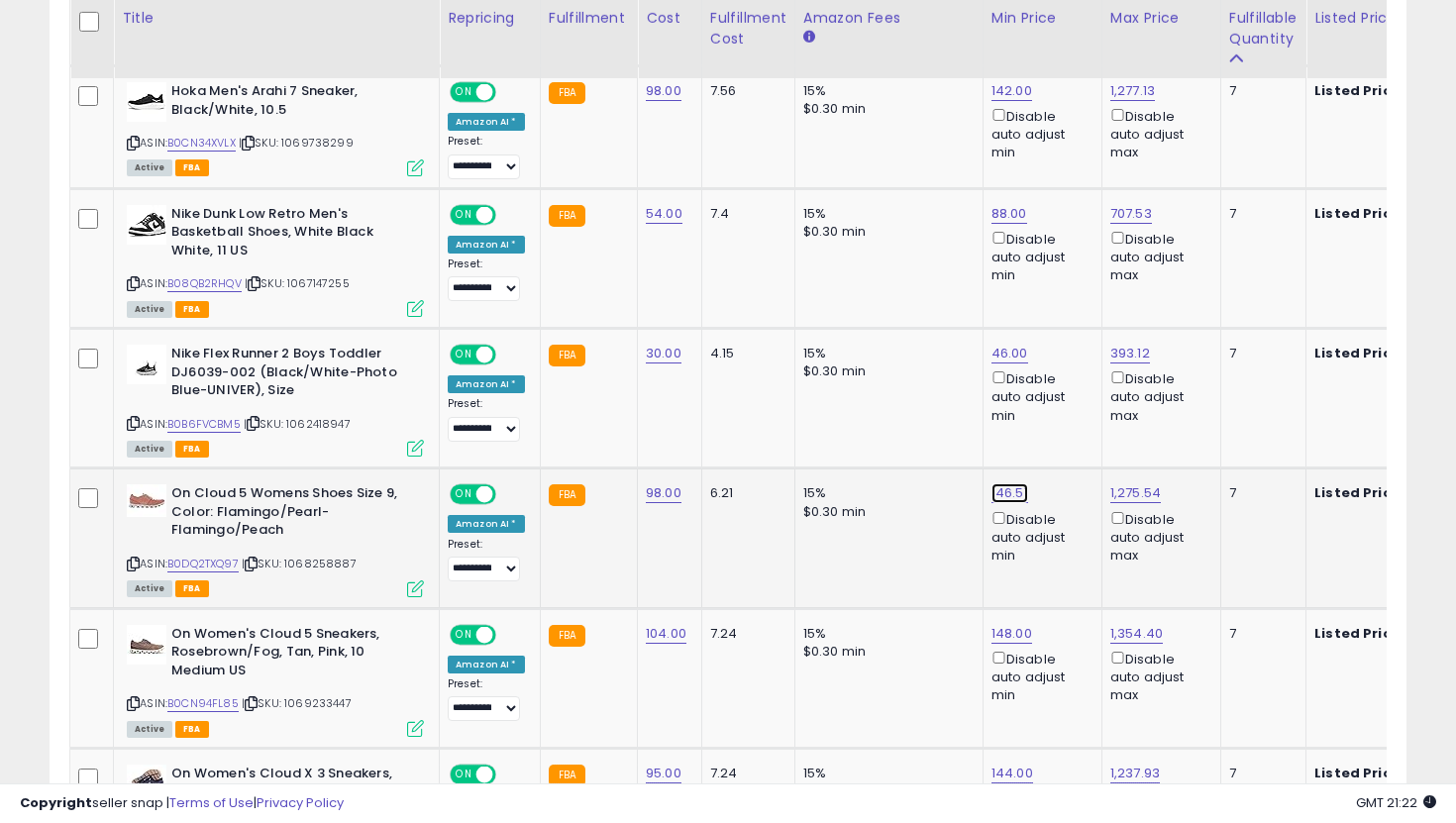 click on "146.51" at bounding box center [1008, -784] 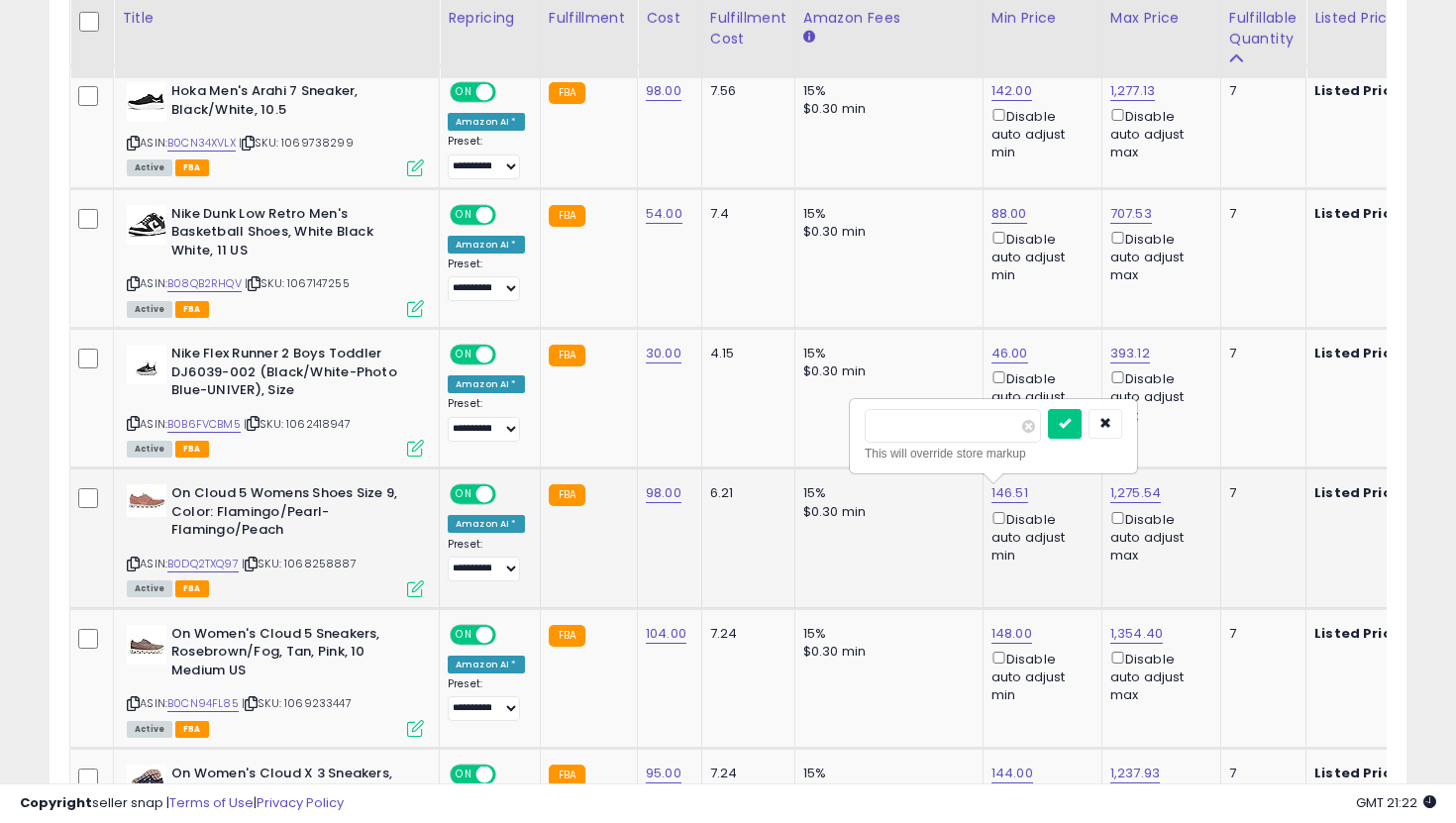 type on "***" 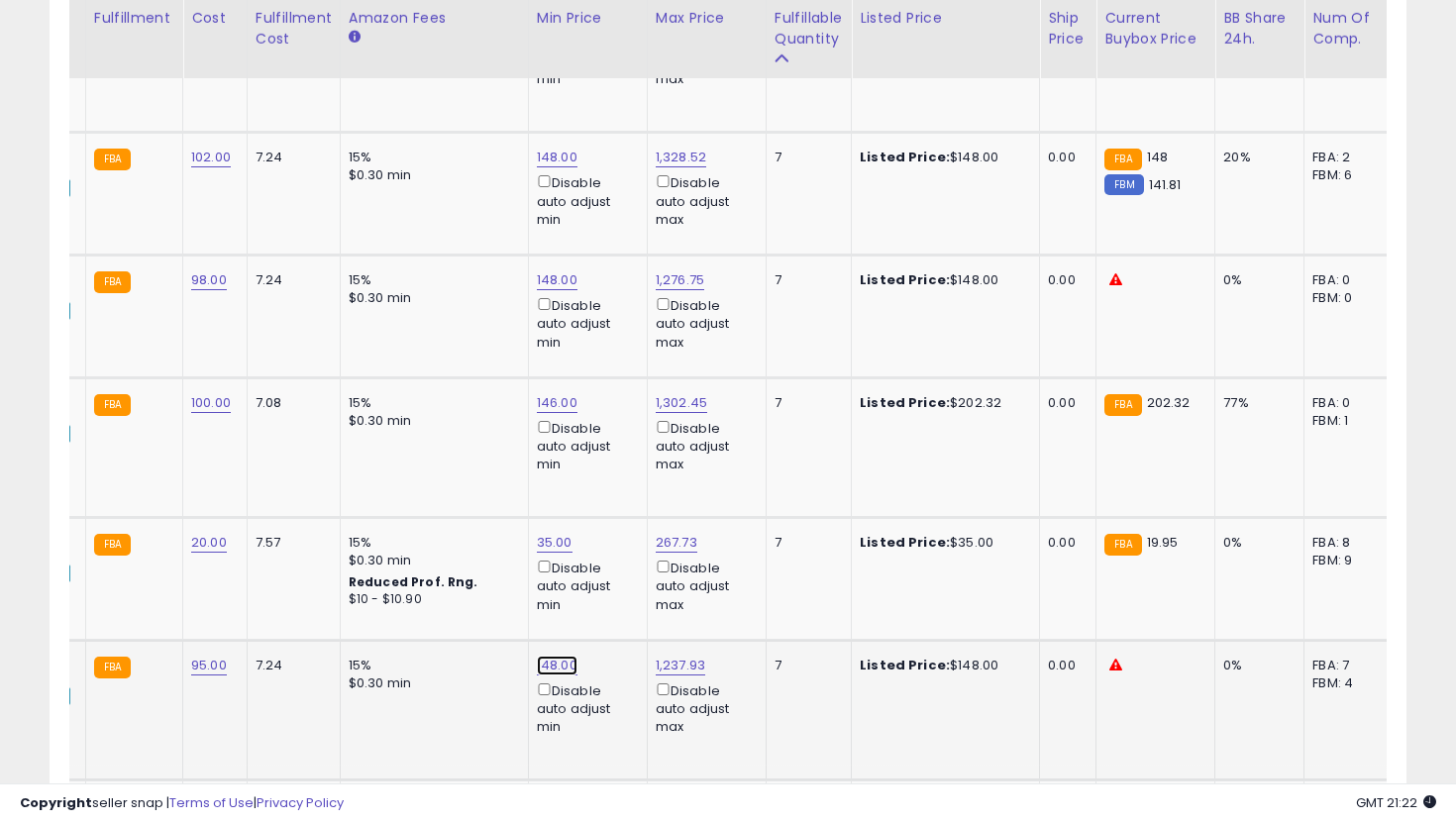 click on "148.00" at bounding box center [554, -2188] 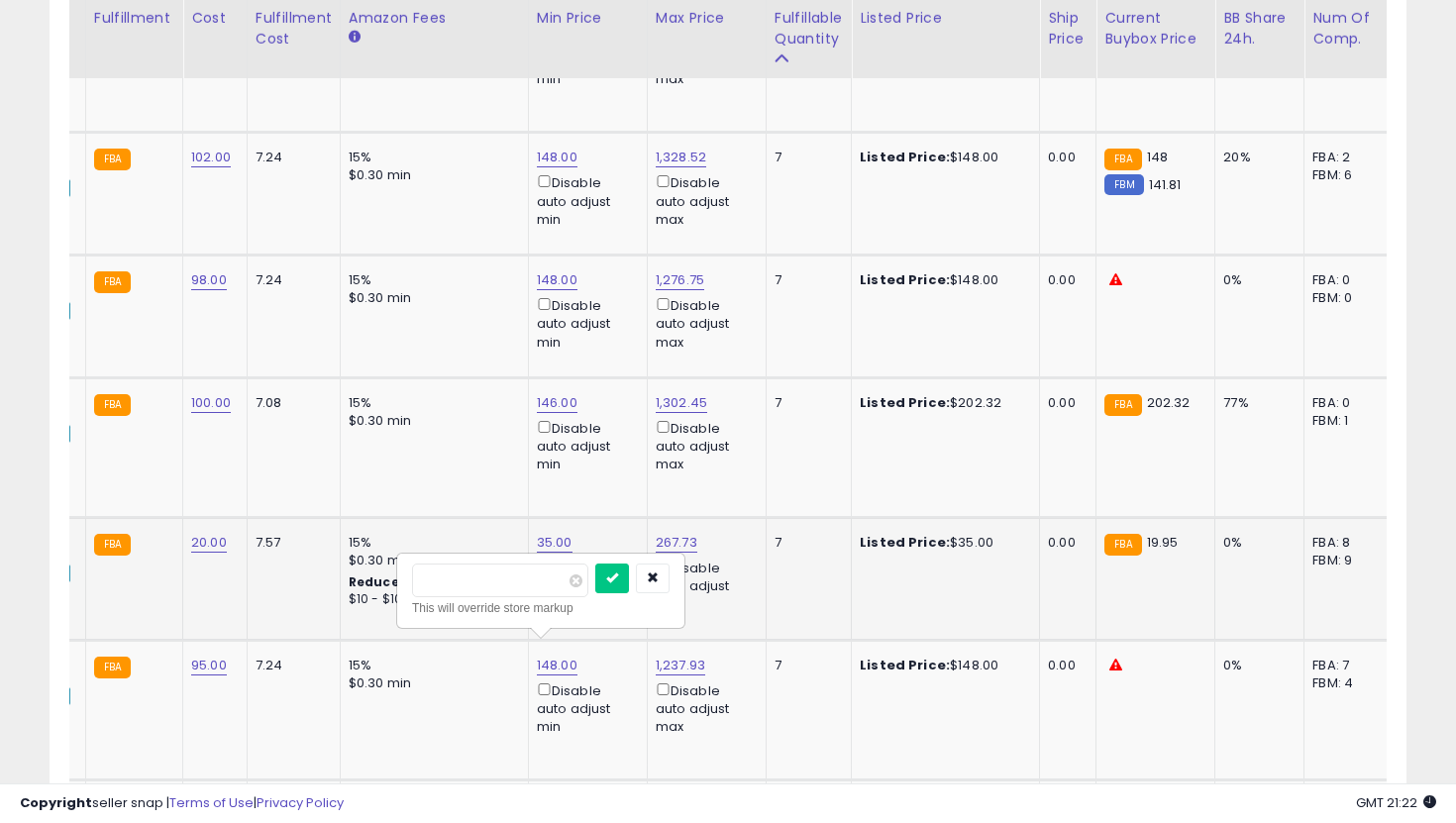 drag, startPoint x: 520, startPoint y: 574, endPoint x: 356, endPoint y: 561, distance: 164.51444 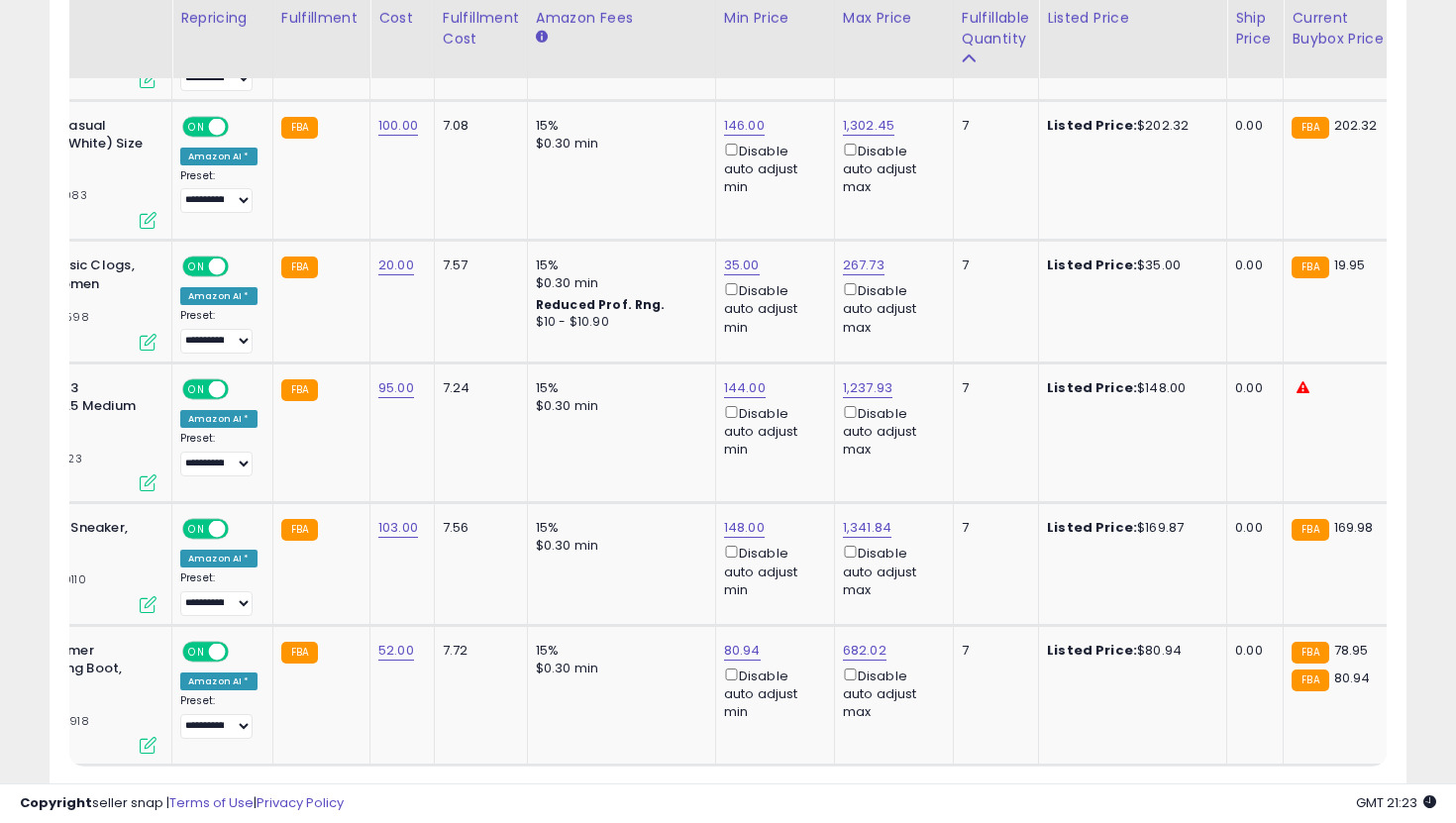 click on "**
**" at bounding box center (153, 803) 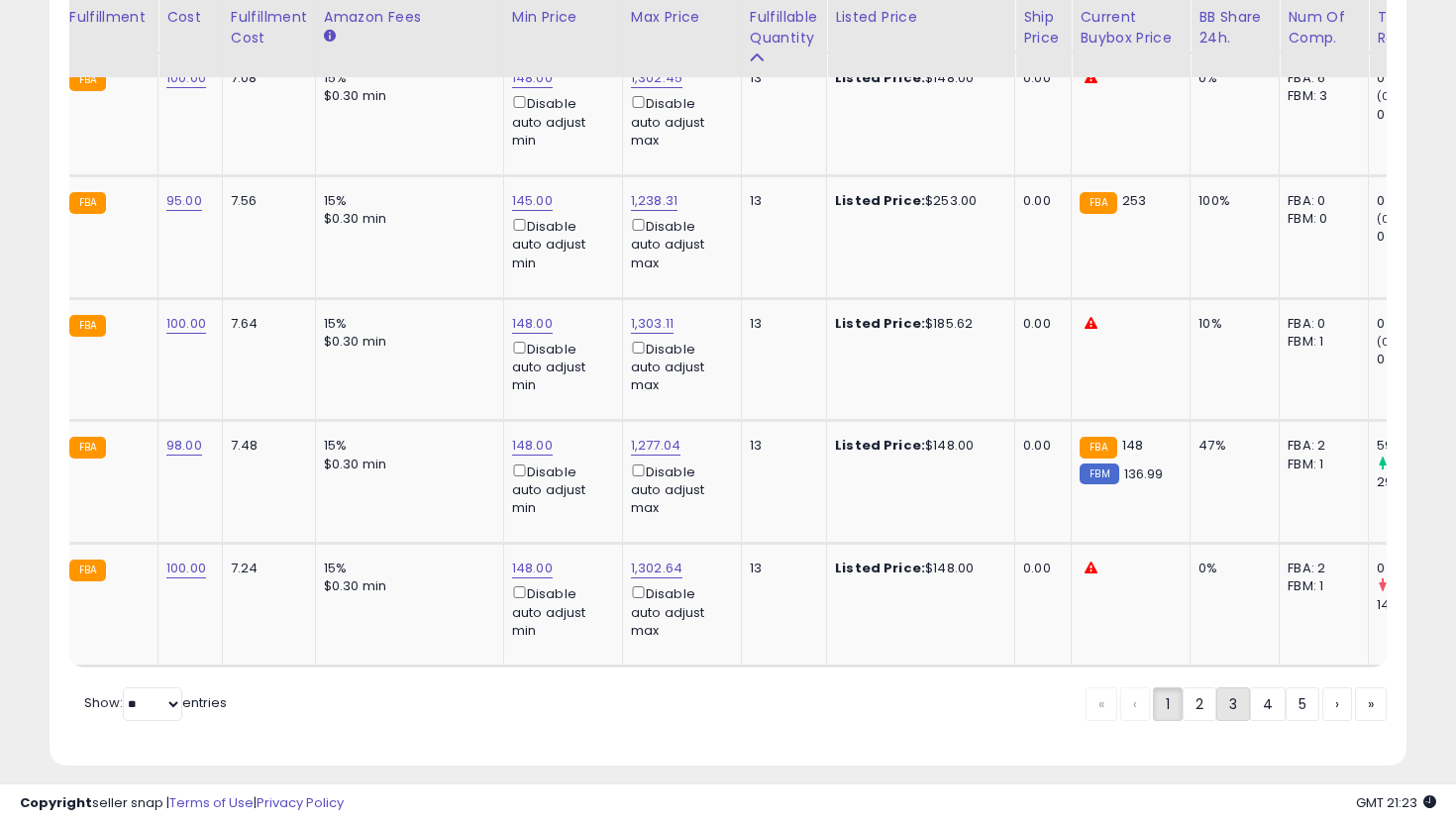 click on "3" 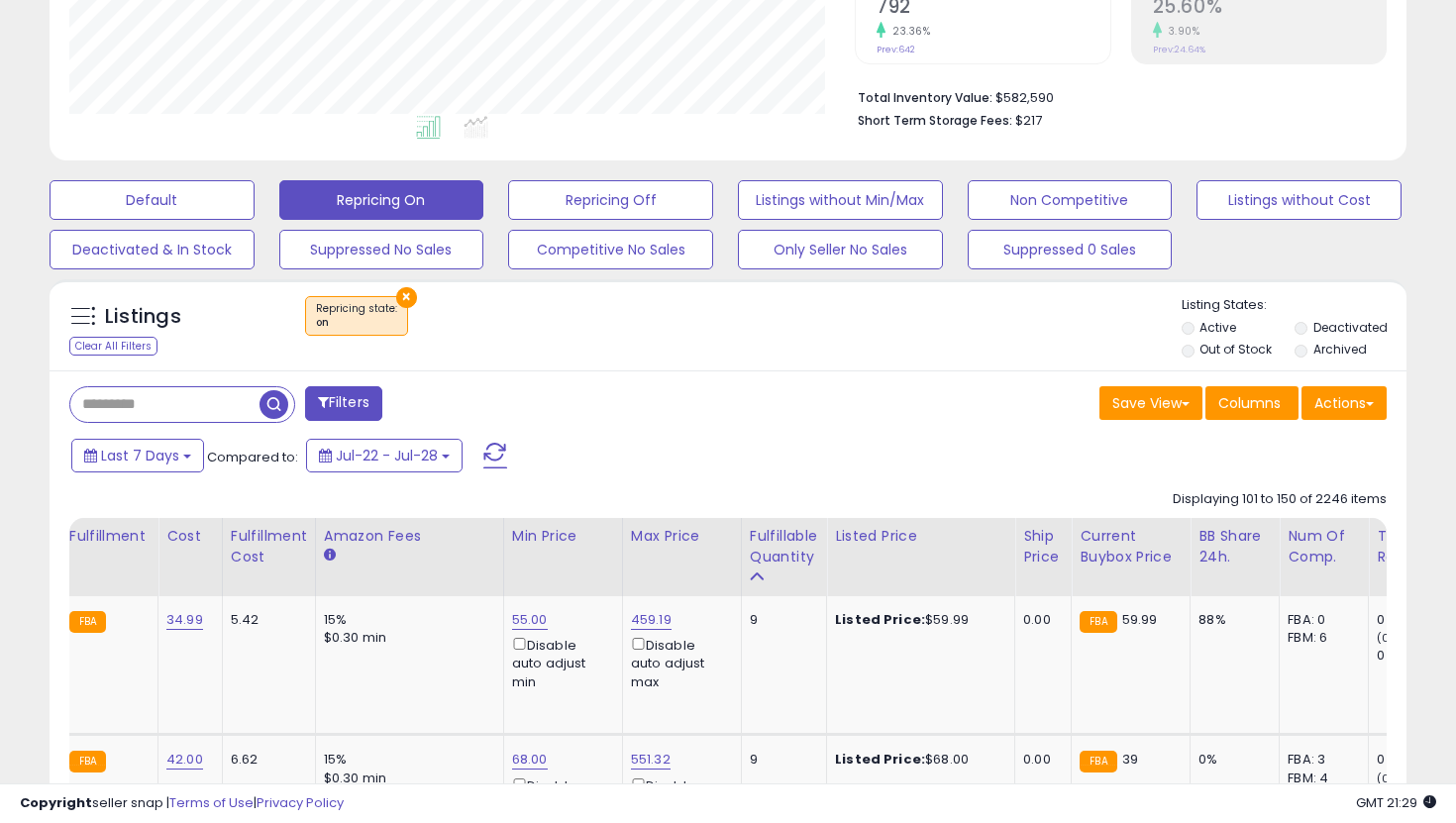 scroll, scrollTop: 453, scrollLeft: 0, axis: vertical 